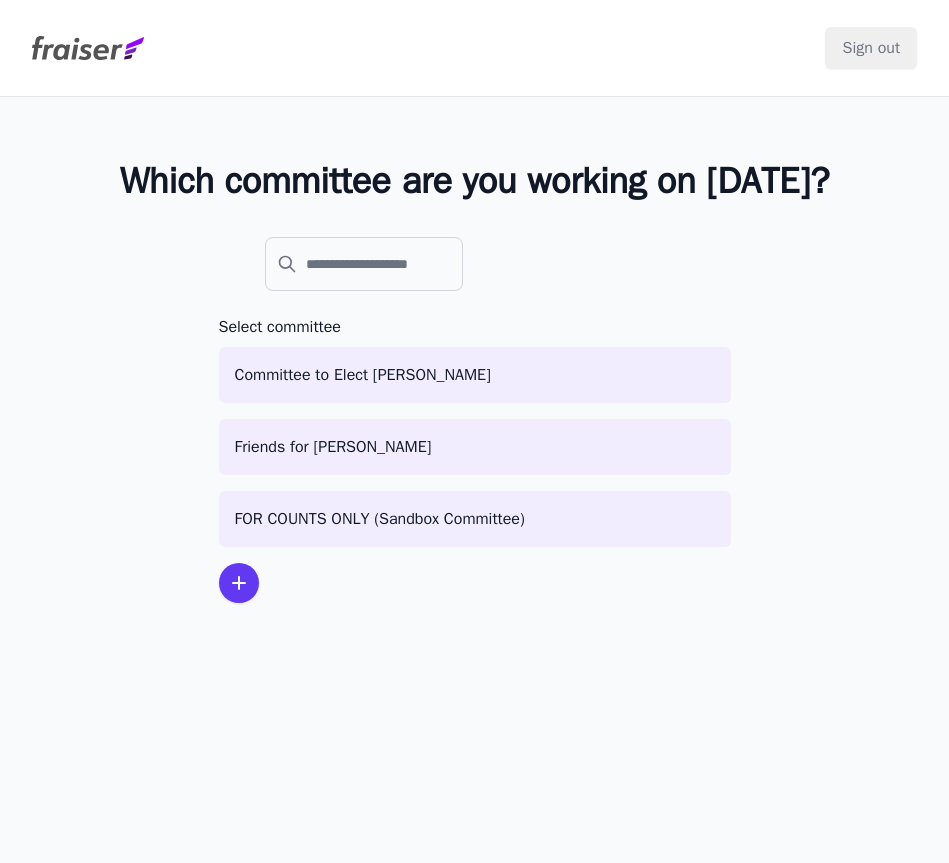 scroll, scrollTop: 0, scrollLeft: 0, axis: both 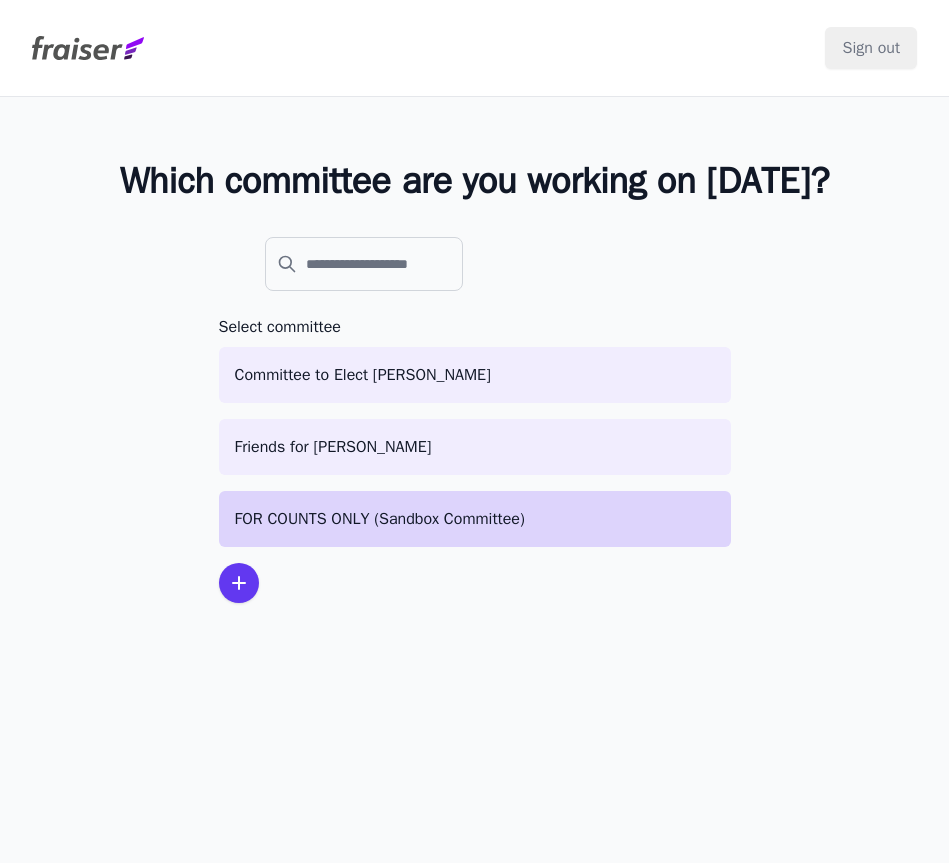 click on "FOR COUNTS ONLY (Sandbox Committee)" at bounding box center [475, 519] 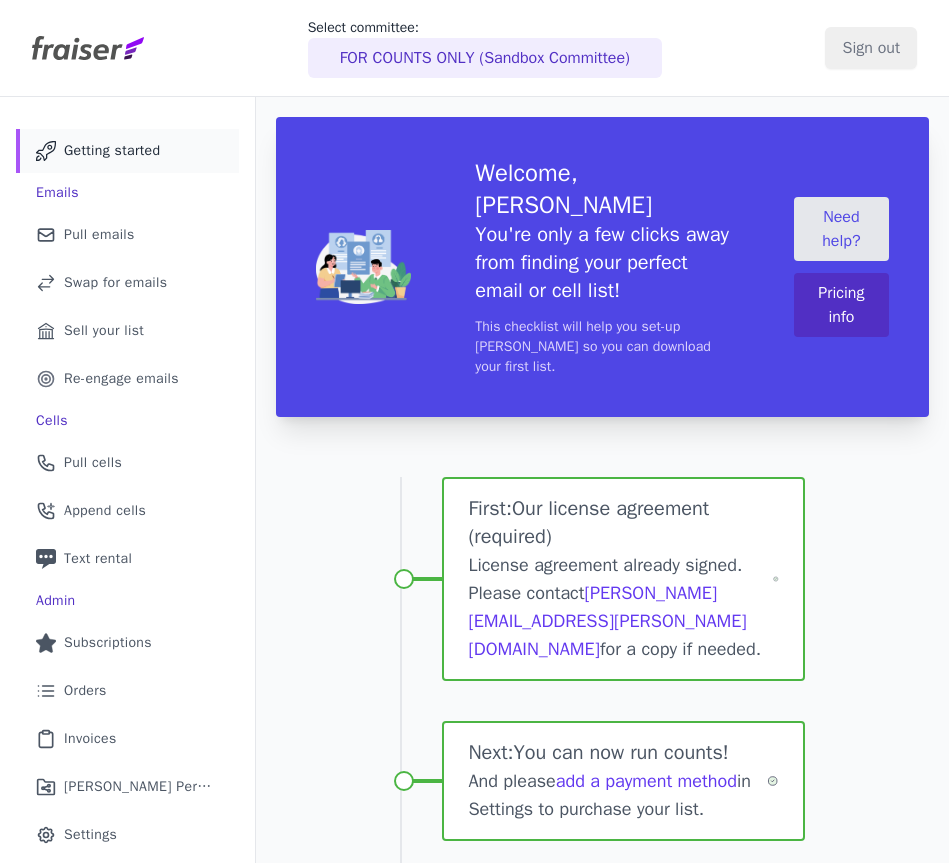 scroll, scrollTop: 0, scrollLeft: 0, axis: both 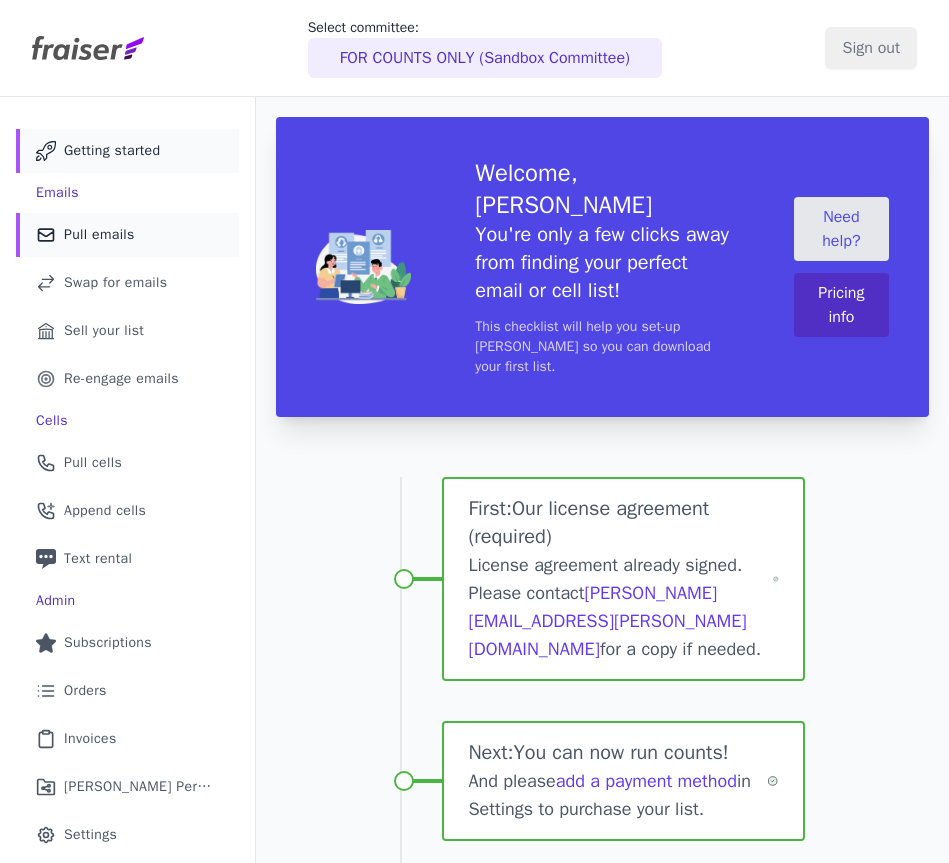 click on "Pull emails" at bounding box center (99, 235) 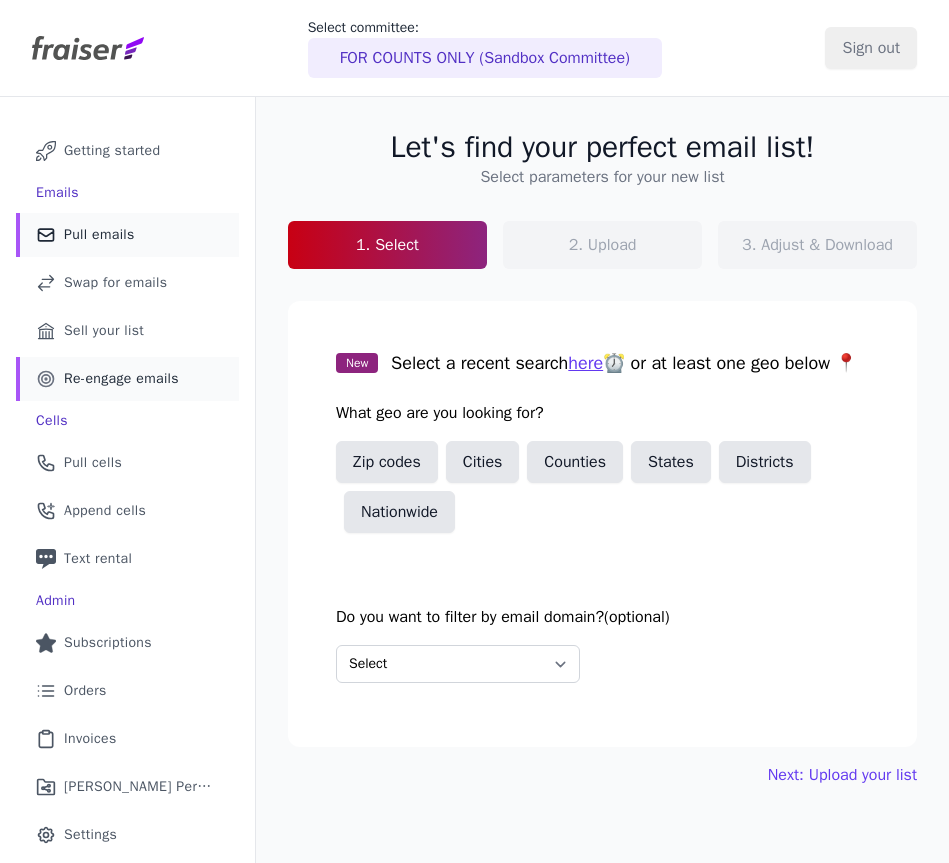 scroll, scrollTop: 0, scrollLeft: 0, axis: both 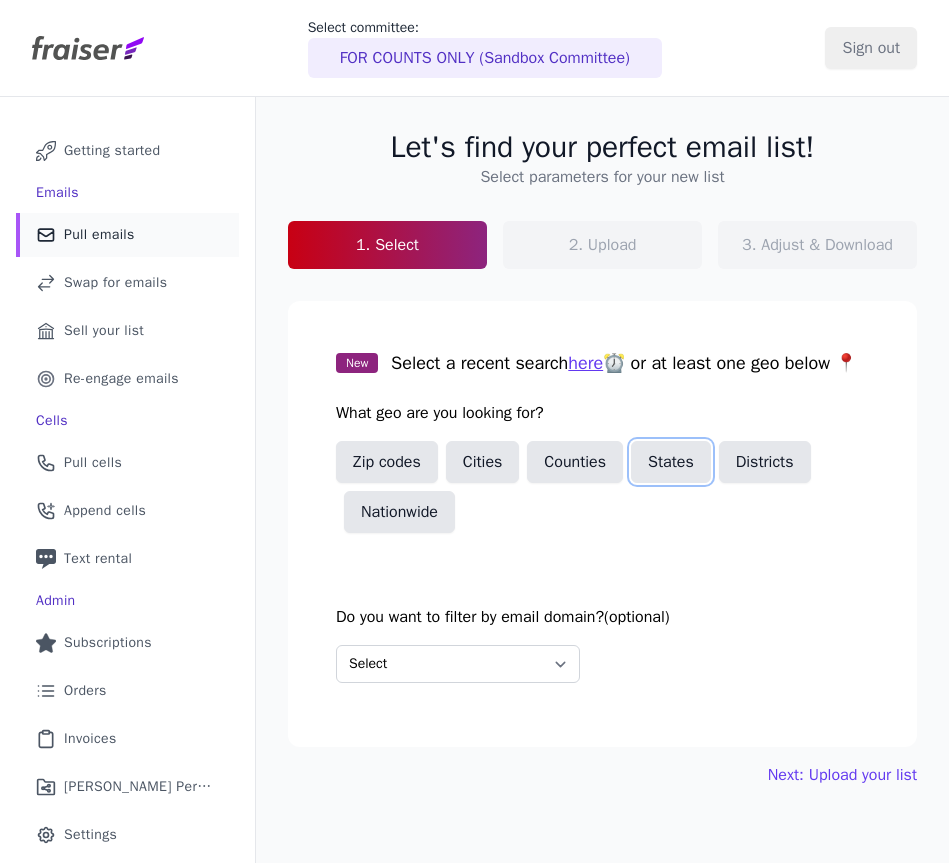click on "States" at bounding box center [671, 462] 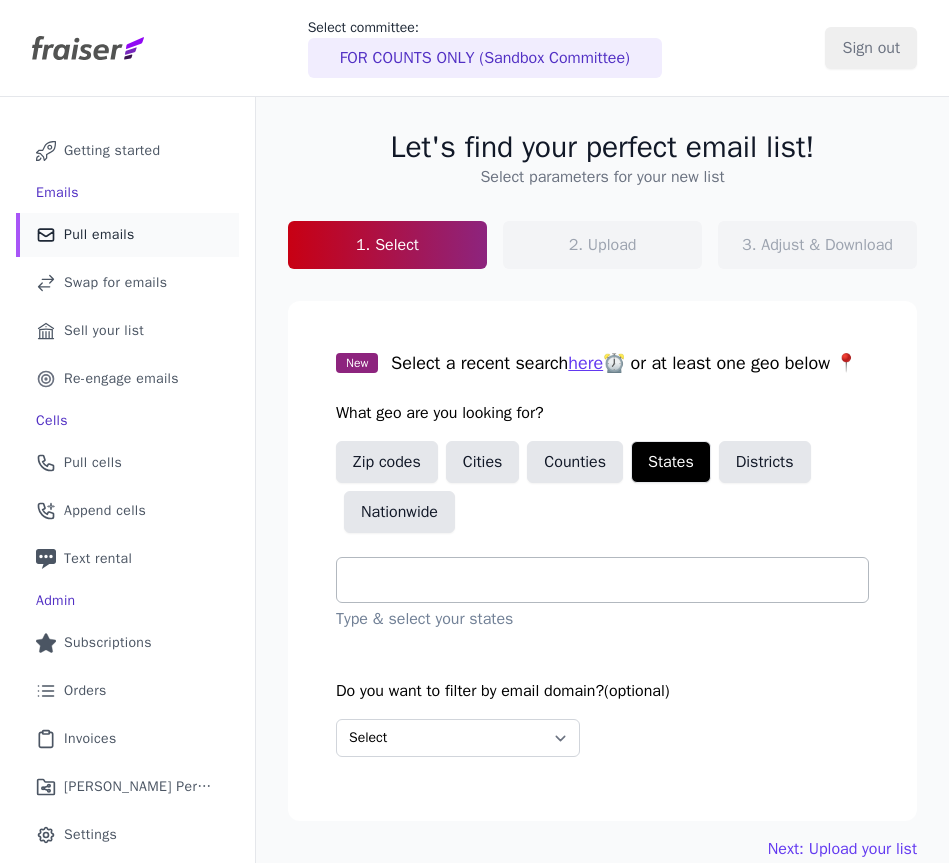 click at bounding box center (610, 580) 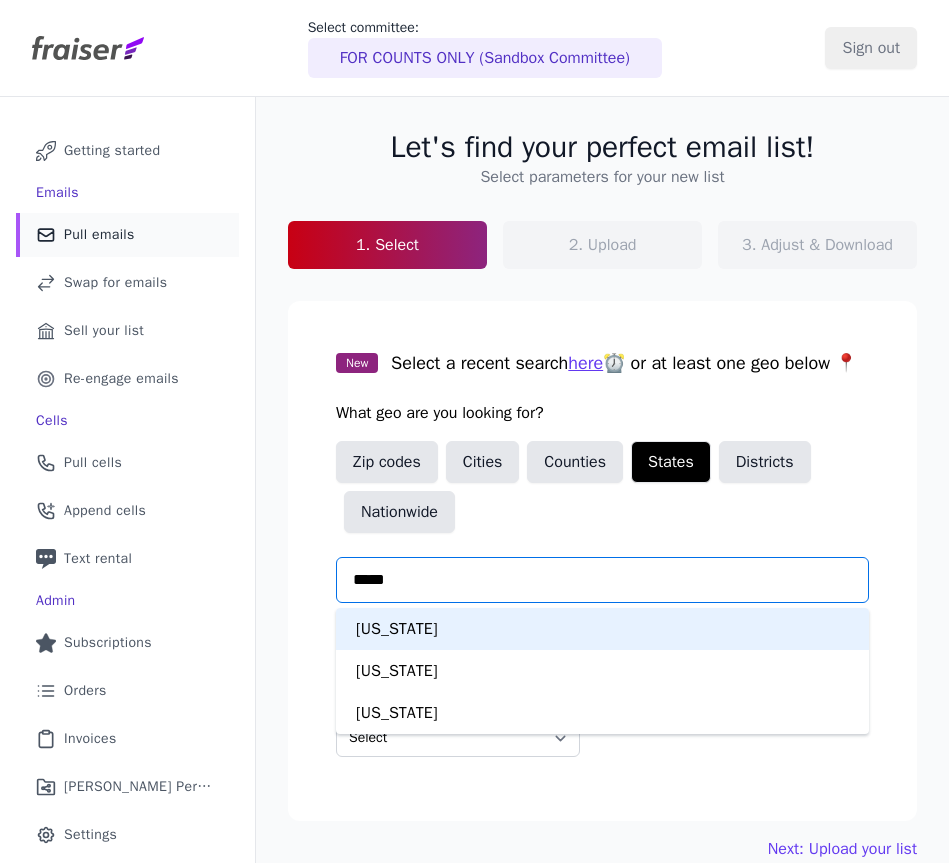 type on "*****" 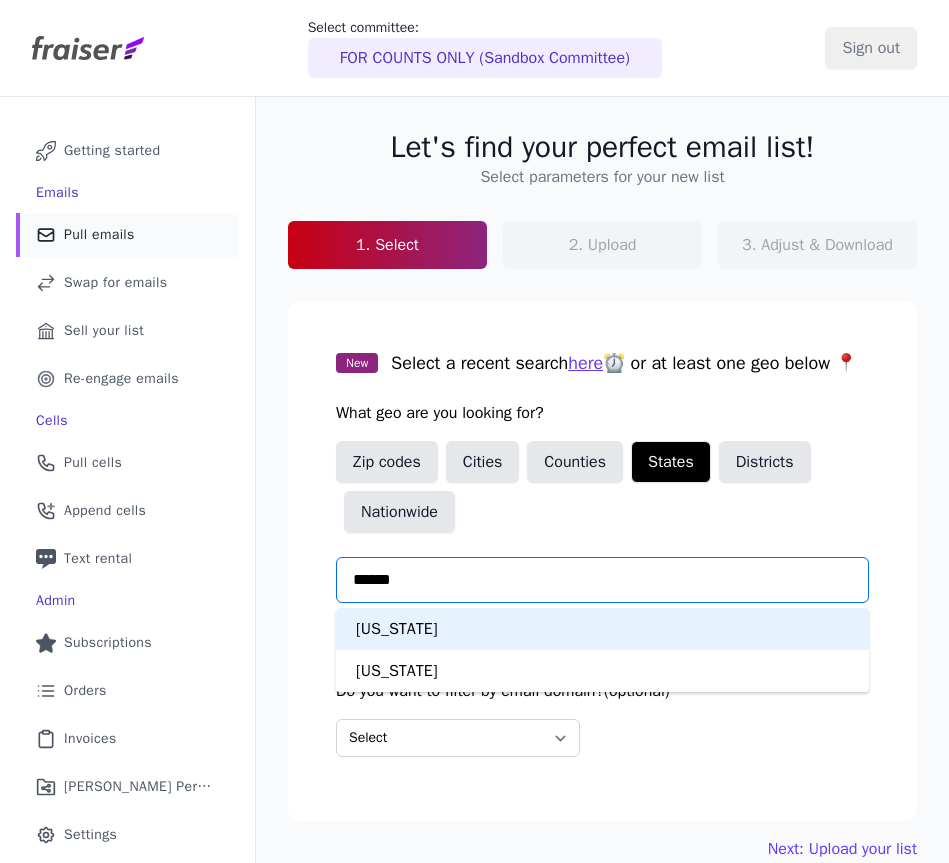 click on "North Carolina" at bounding box center (602, 629) 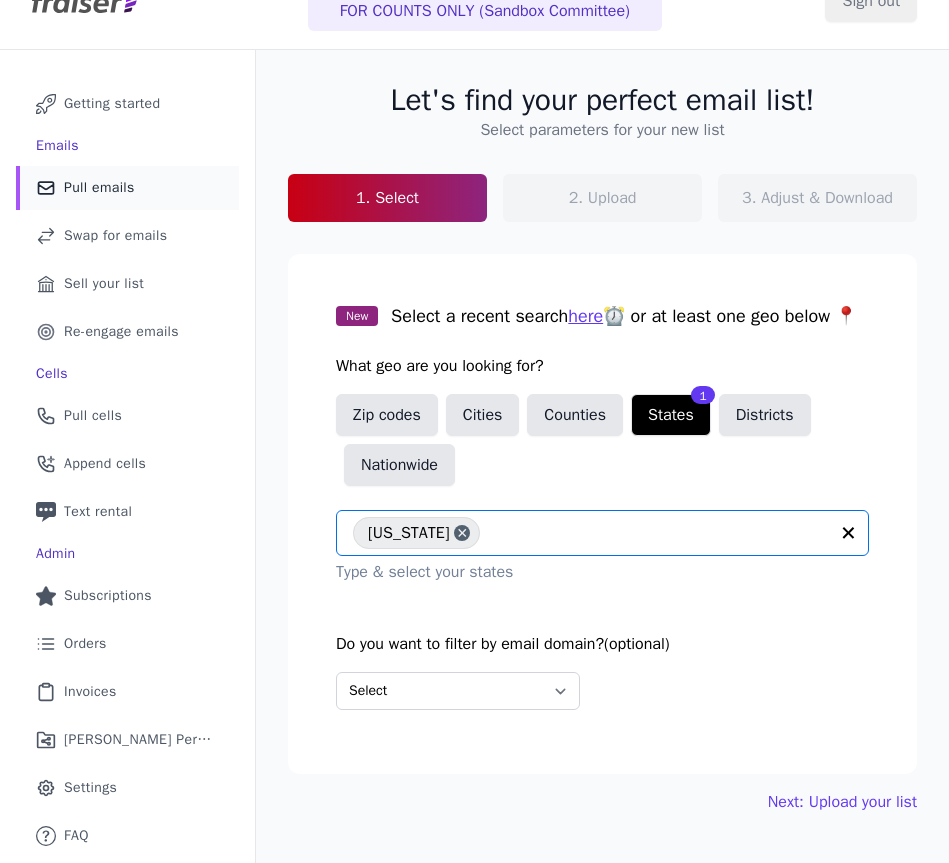 scroll, scrollTop: 97, scrollLeft: 0, axis: vertical 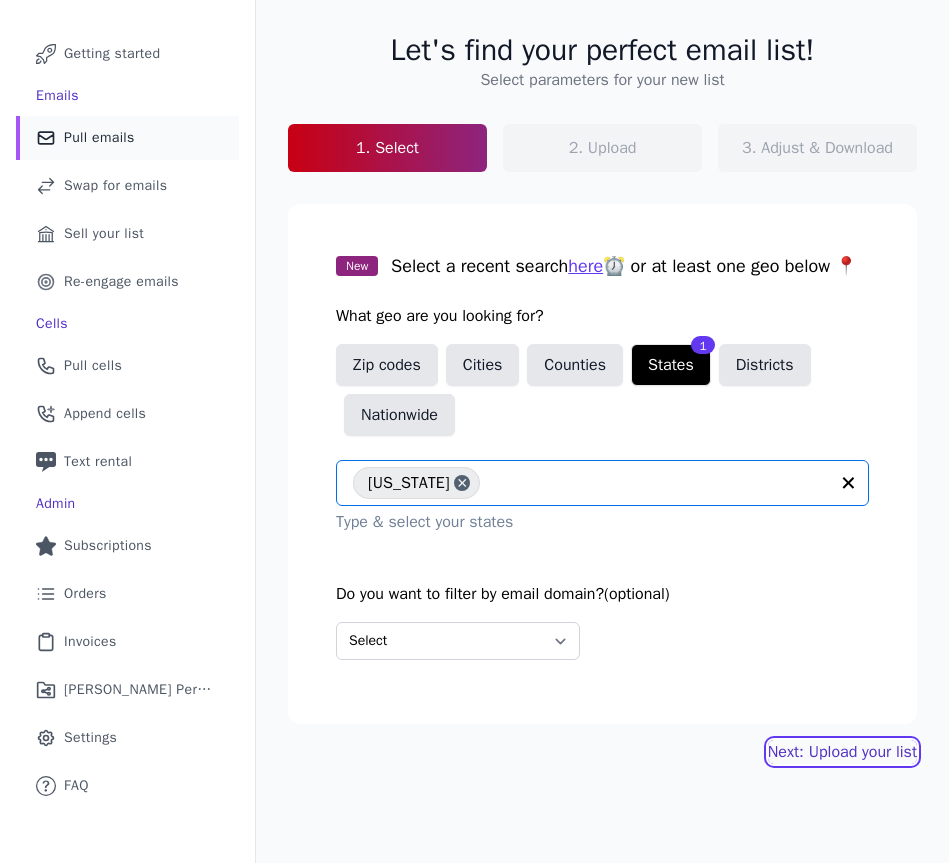 click on "Next: Upload your list" at bounding box center (842, 752) 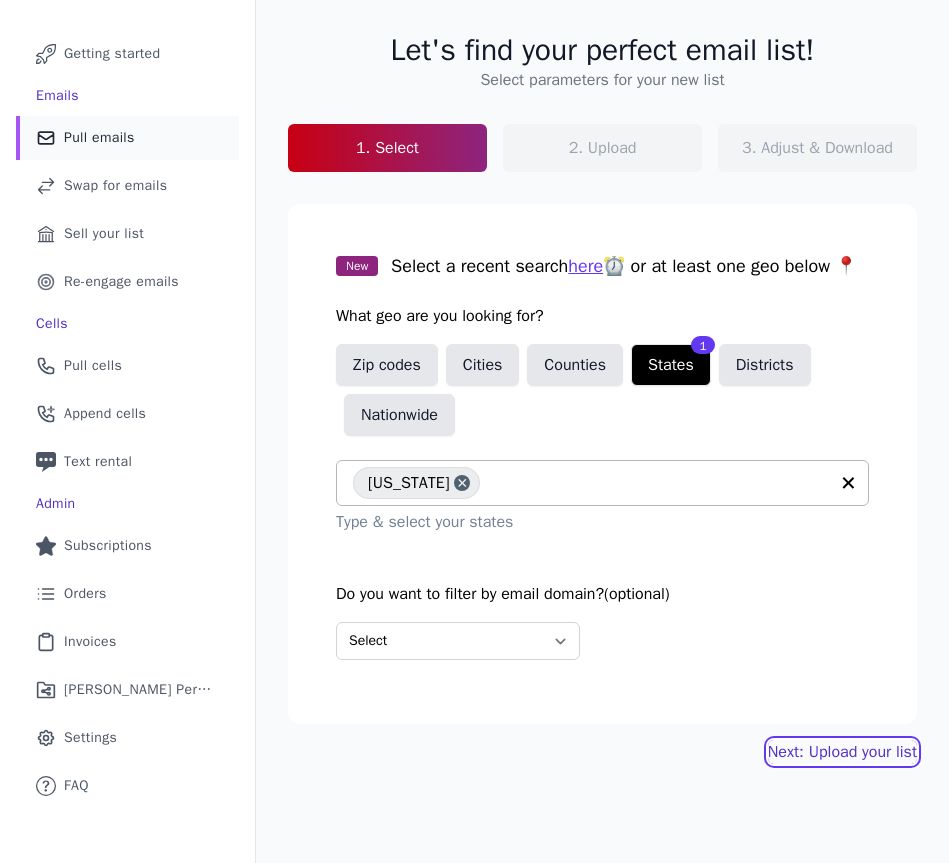 click on "Next: Upload your list" at bounding box center [842, 752] 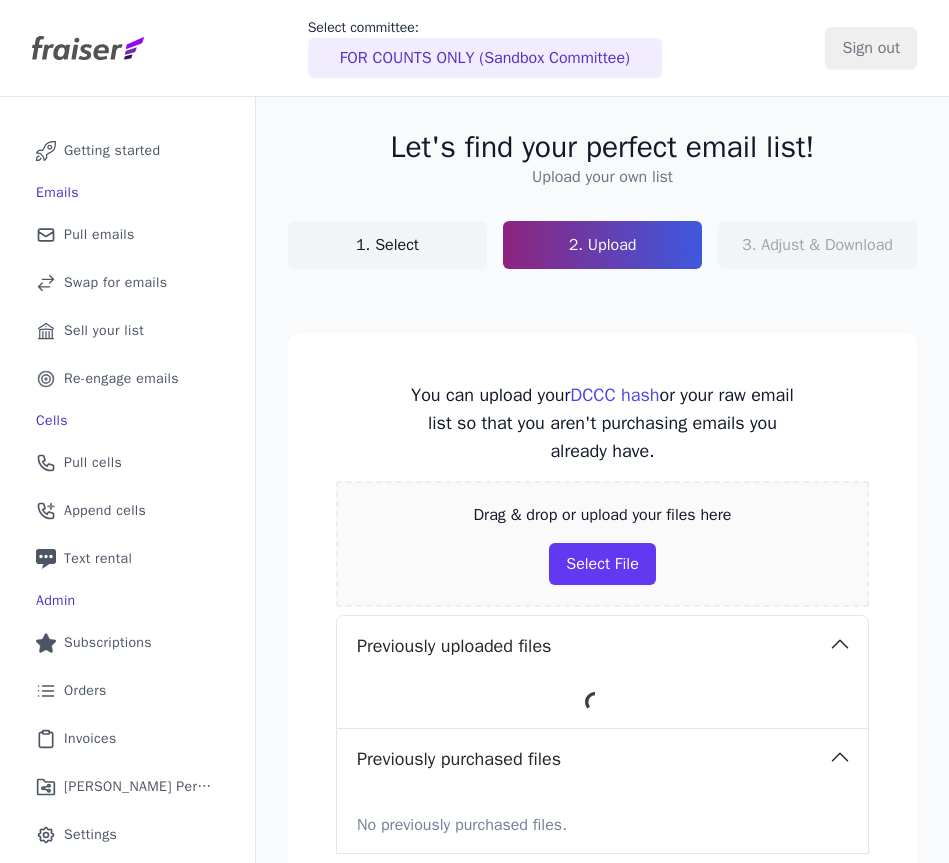 scroll, scrollTop: 0, scrollLeft: 0, axis: both 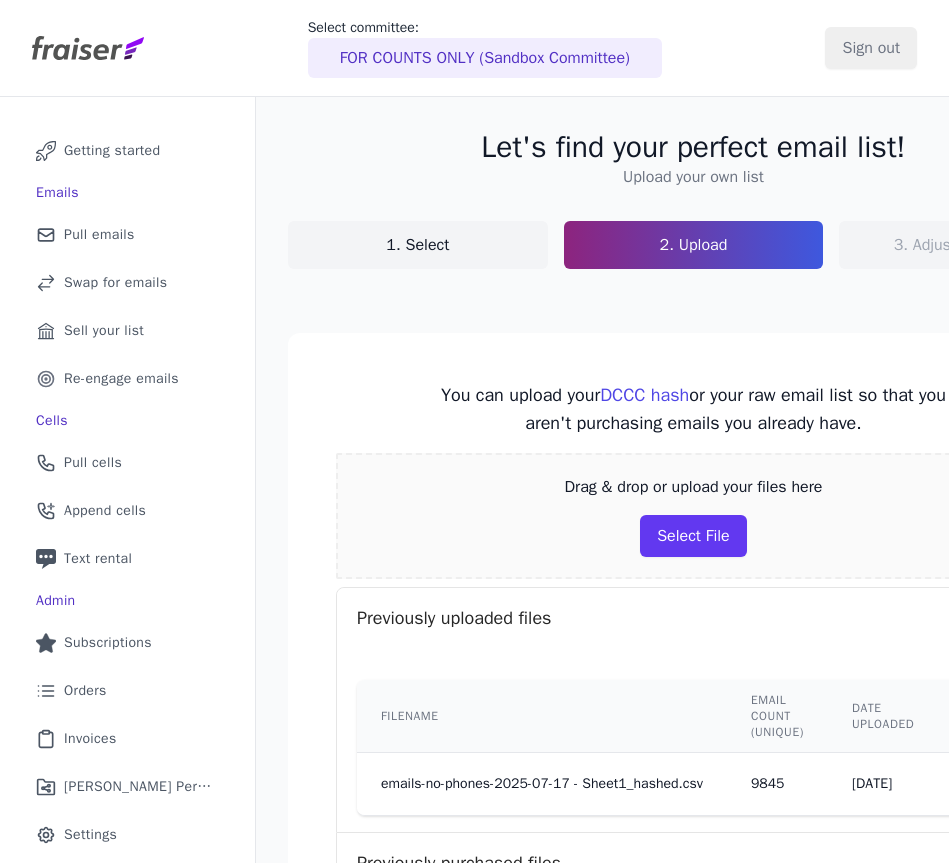click on "emails-no-phones-2025-07-17 - Sheet1_hashed.csv" at bounding box center [542, 784] 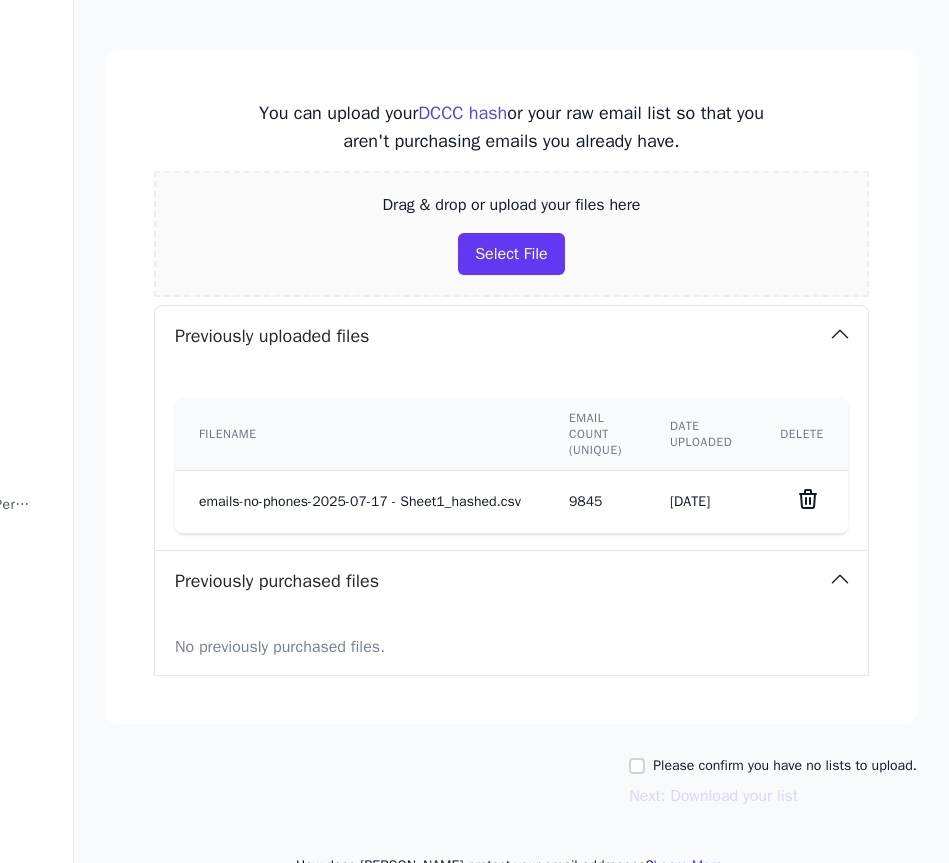 scroll, scrollTop: 263, scrollLeft: 215, axis: both 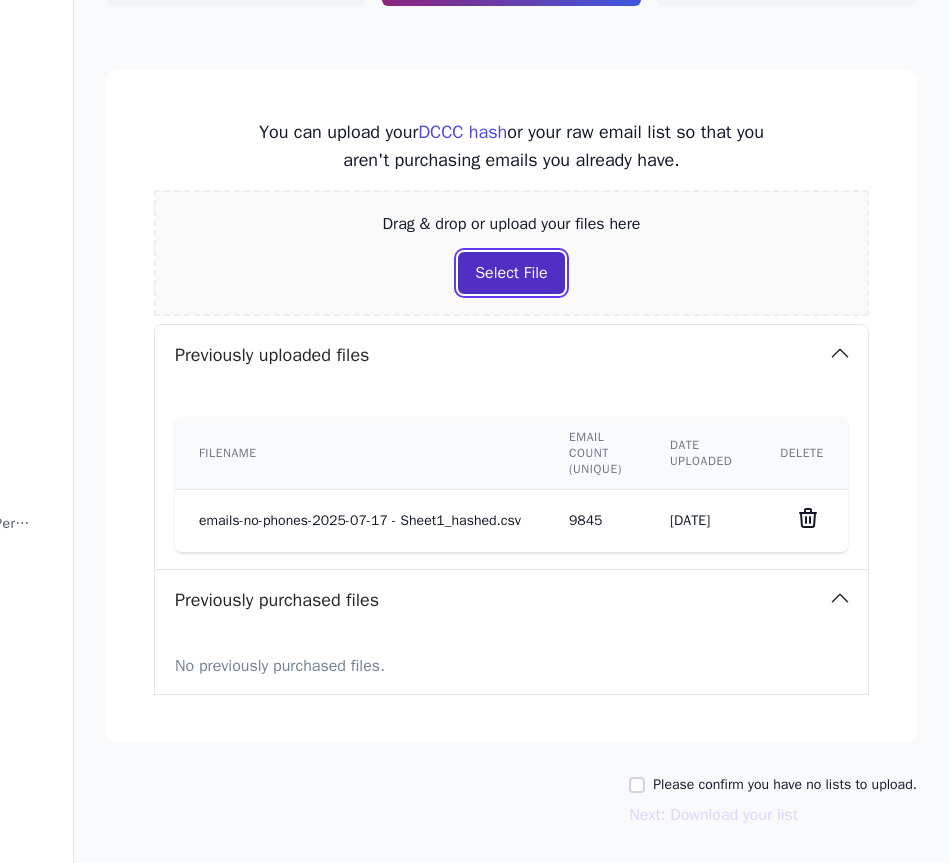 click on "Select File" at bounding box center [511, 273] 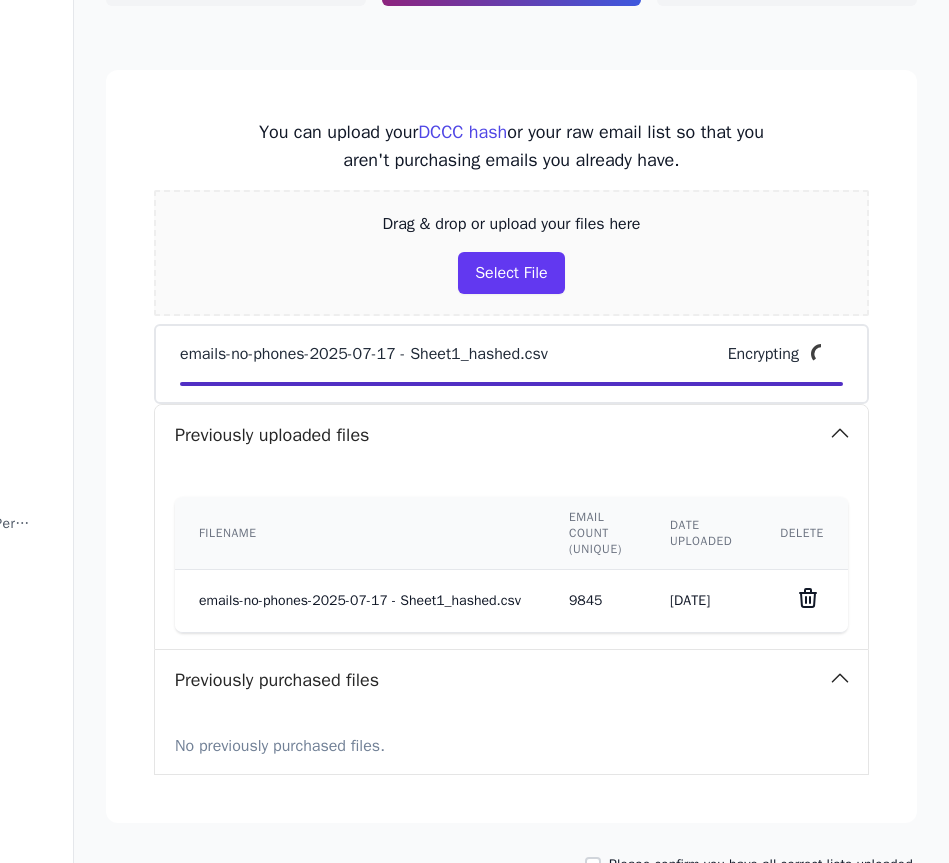 click on "7/17/2025" at bounding box center (701, 601) 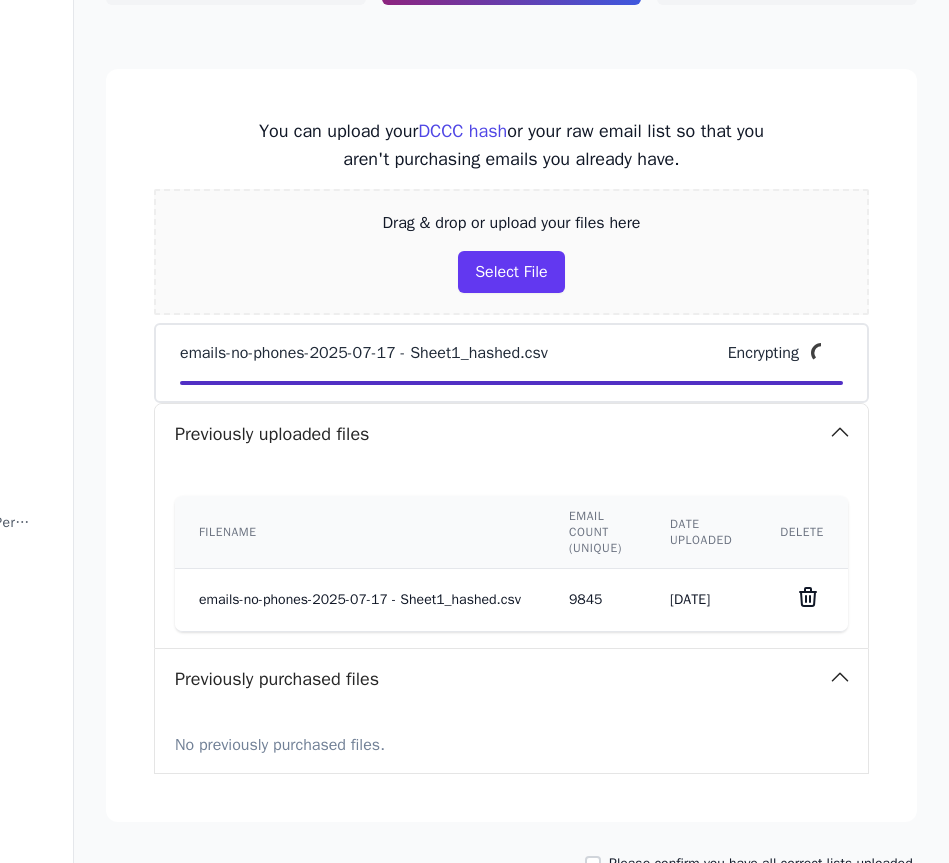 scroll, scrollTop: 264, scrollLeft: 215, axis: both 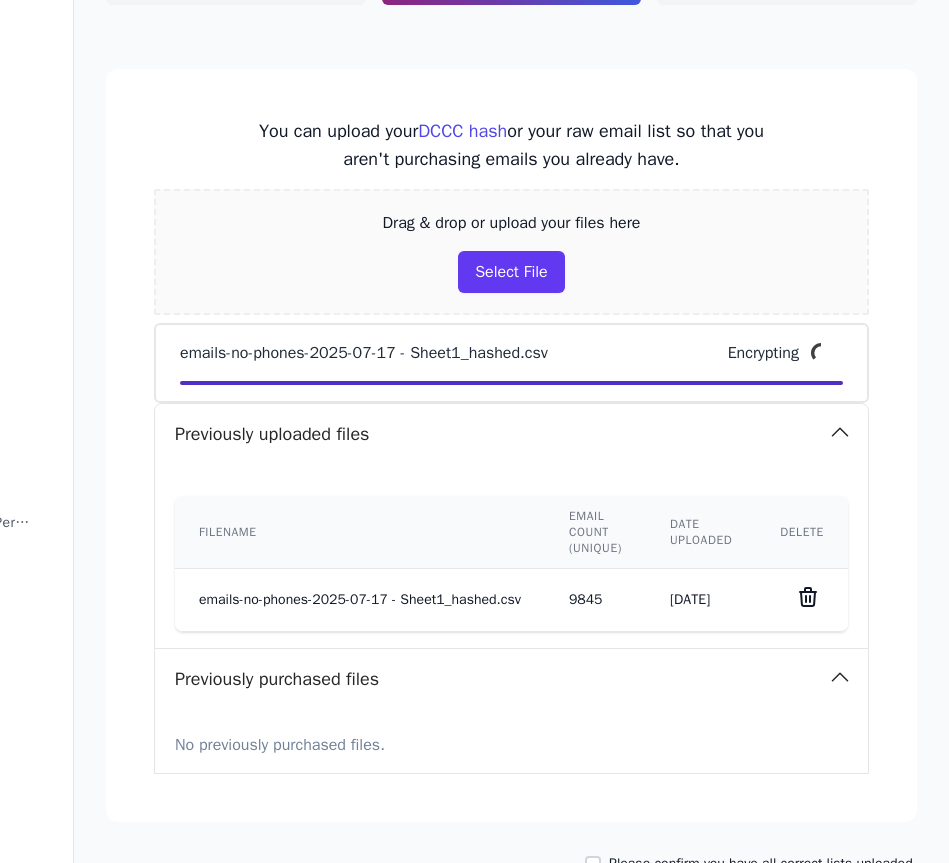 click 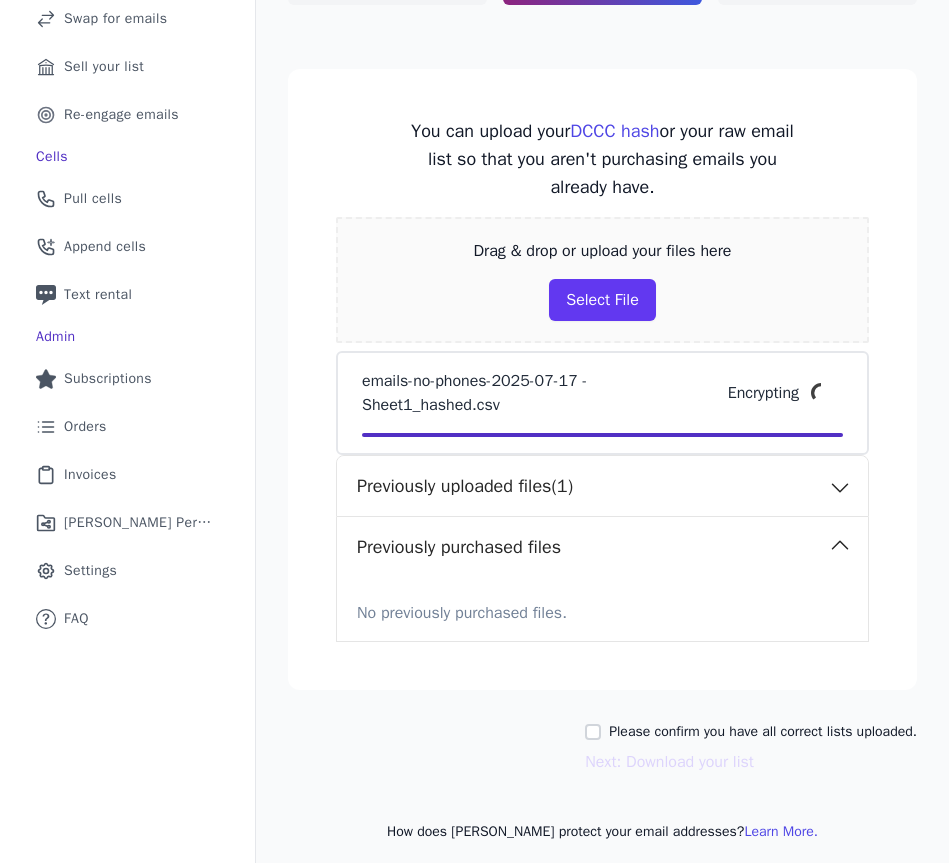 scroll, scrollTop: 264, scrollLeft: 0, axis: vertical 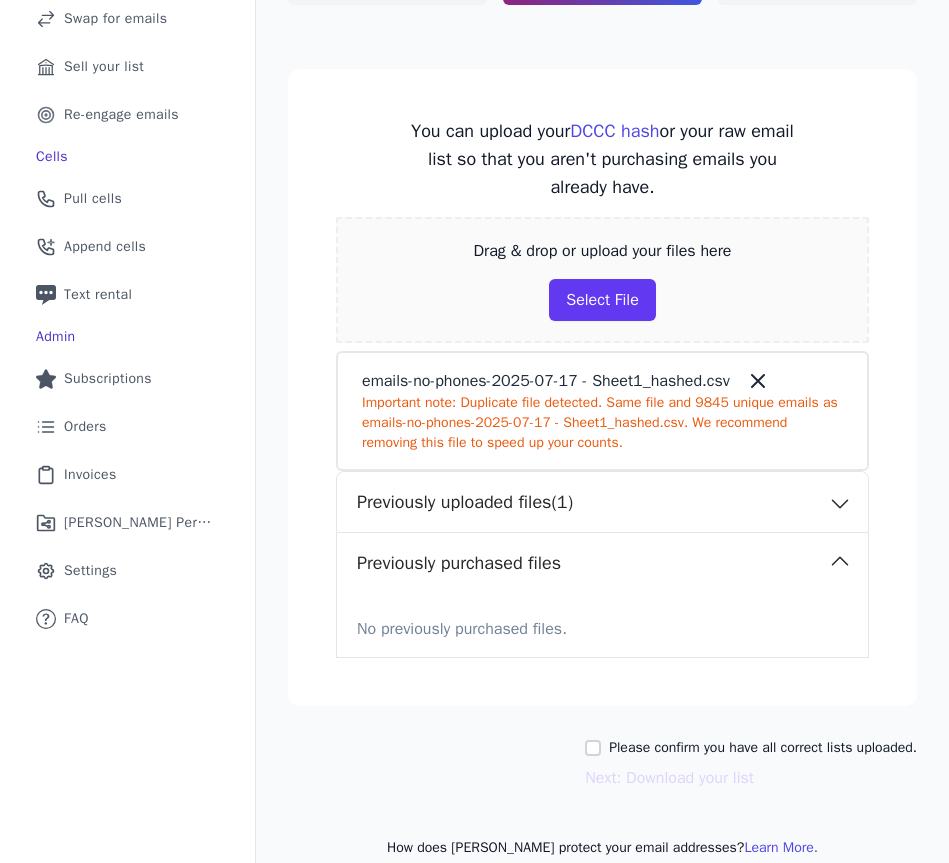 click 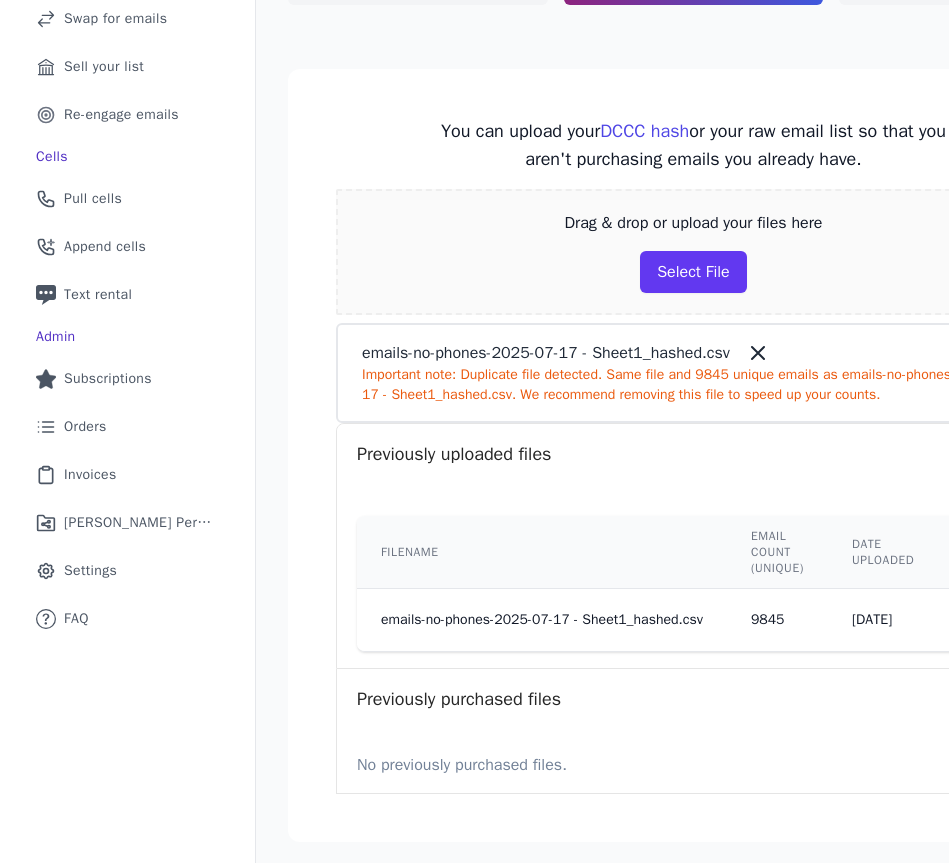 click on "emails-no-phones-2025-07-17 - Sheet1_hashed.csv" at bounding box center (693, 353) 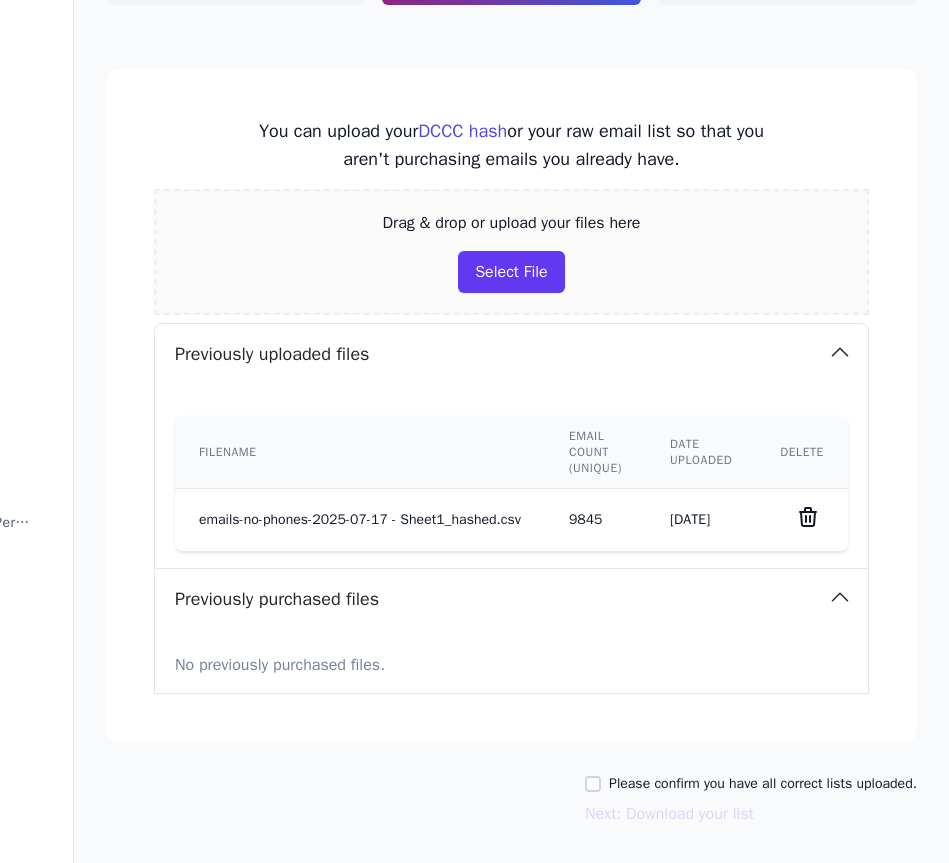 scroll, scrollTop: 264, scrollLeft: 215, axis: both 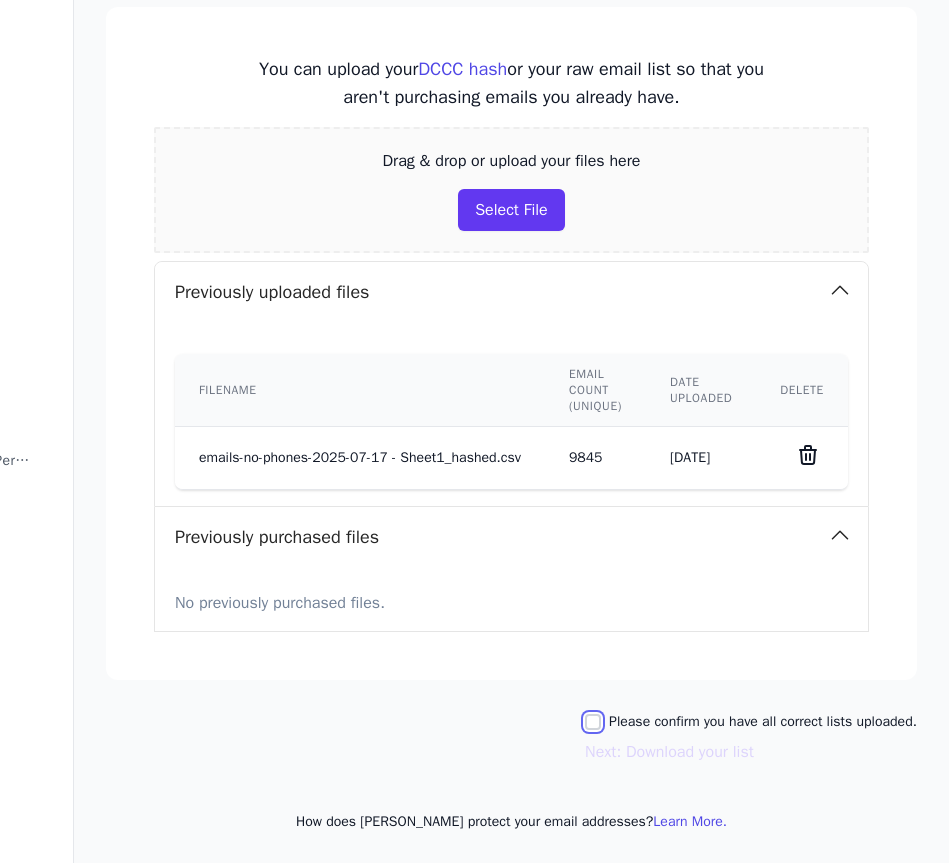 click on "Please confirm you have all correct lists uploaded." at bounding box center [593, 722] 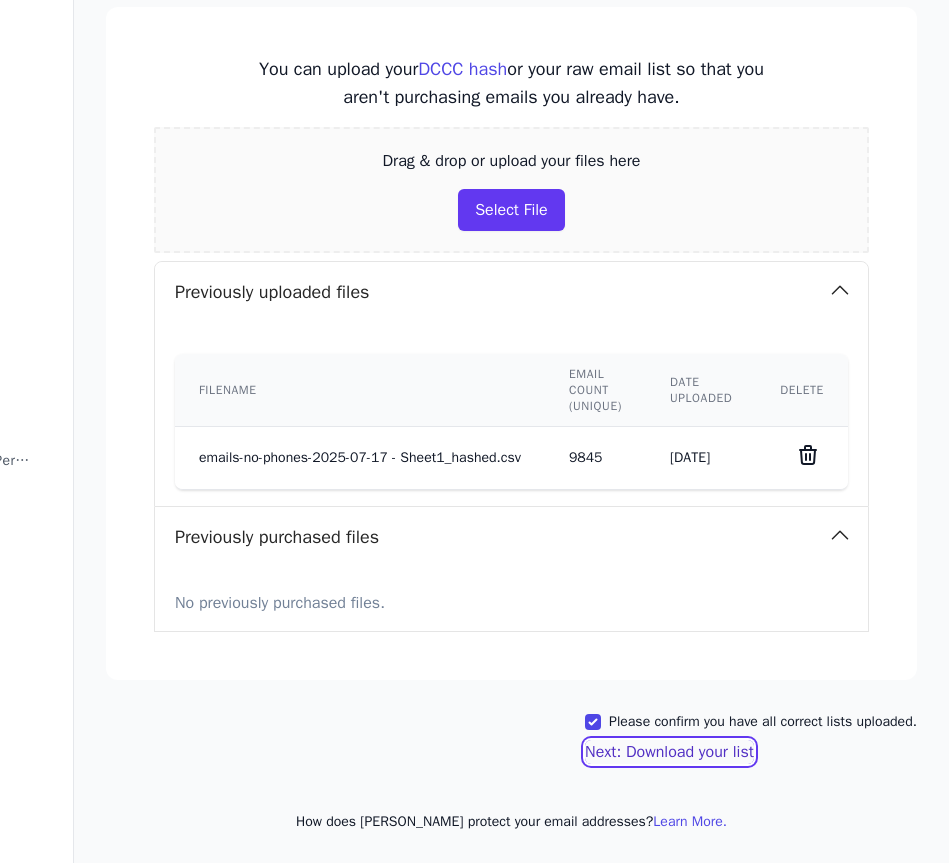 click on "Next: Download your list" at bounding box center [669, 752] 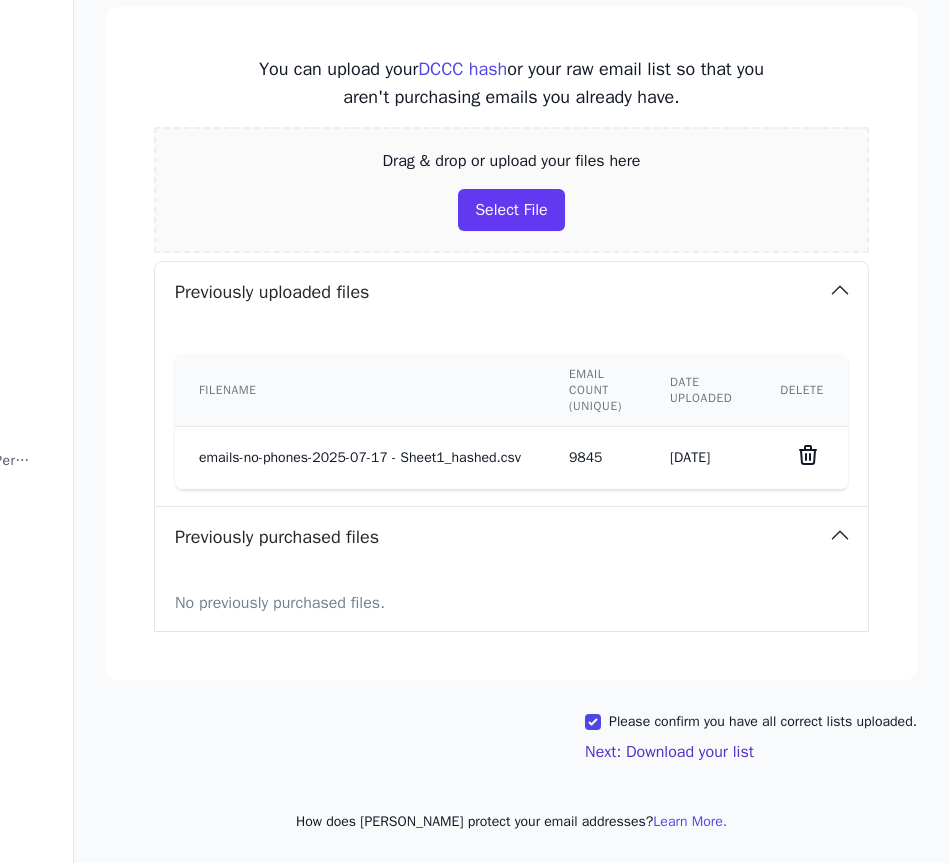 scroll, scrollTop: 322, scrollLeft: 215, axis: both 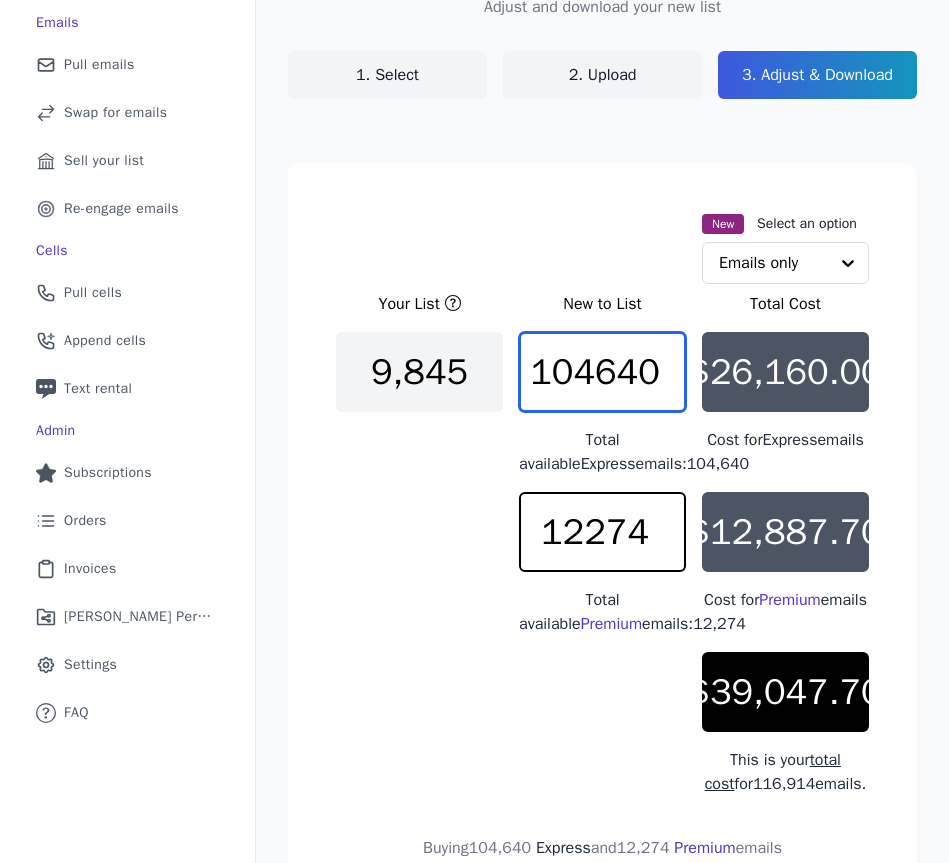 click on "104640" at bounding box center [602, 372] 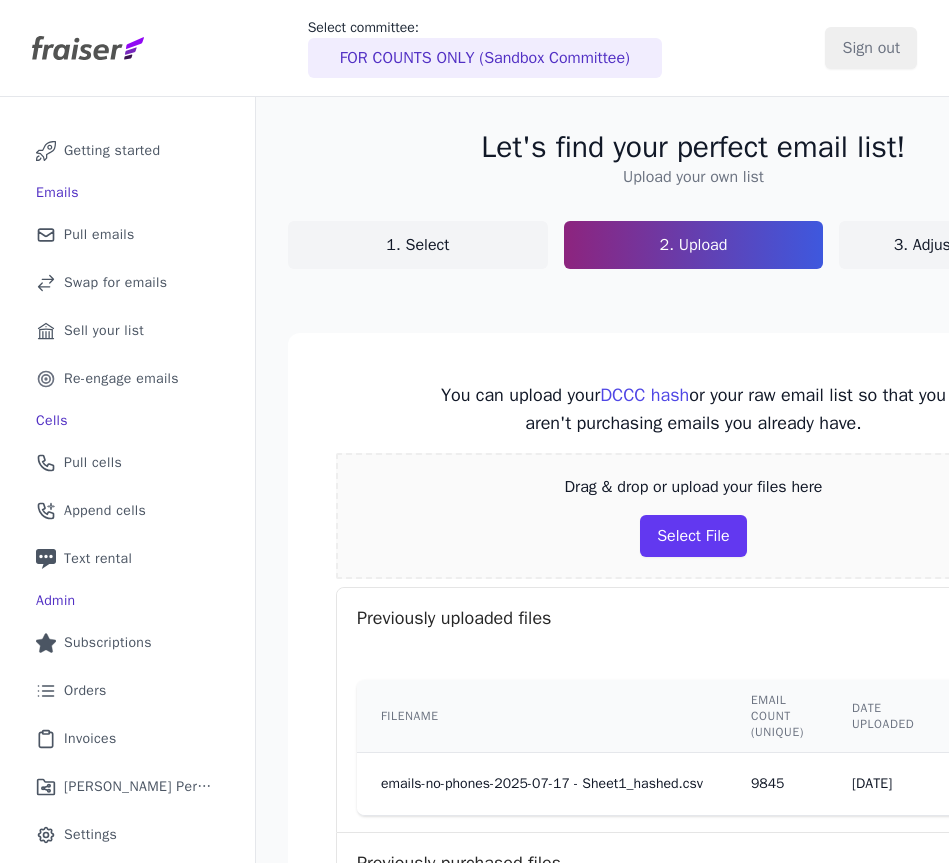 scroll, scrollTop: 0, scrollLeft: 0, axis: both 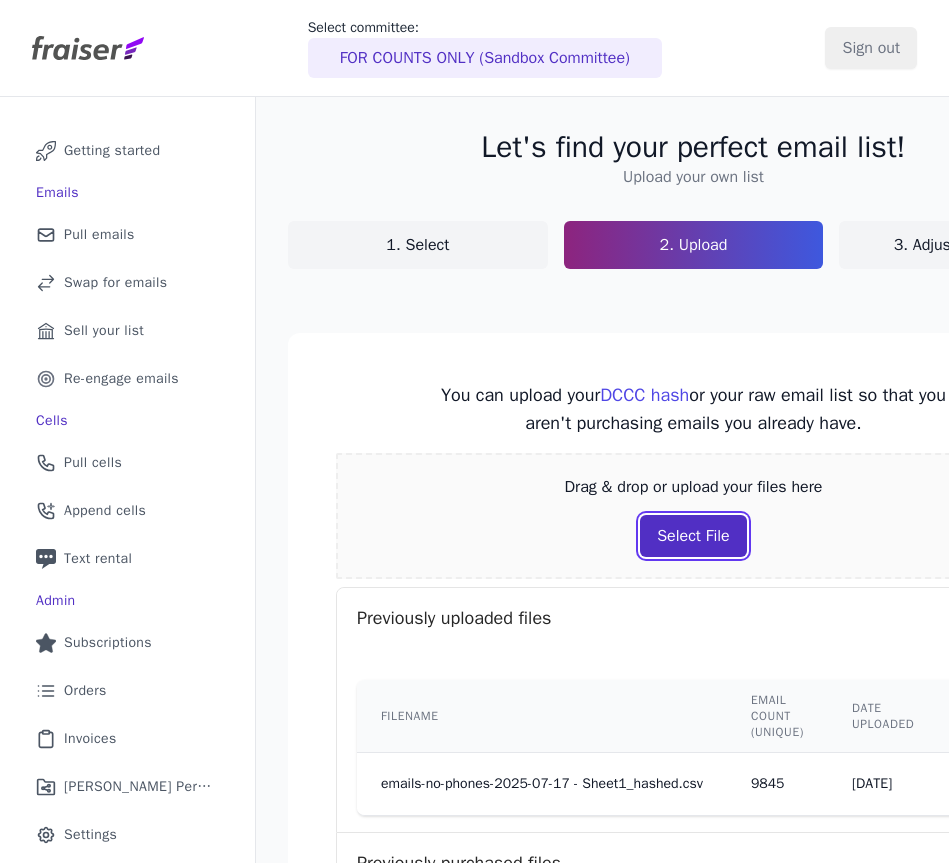 click on "Select File" at bounding box center [693, 536] 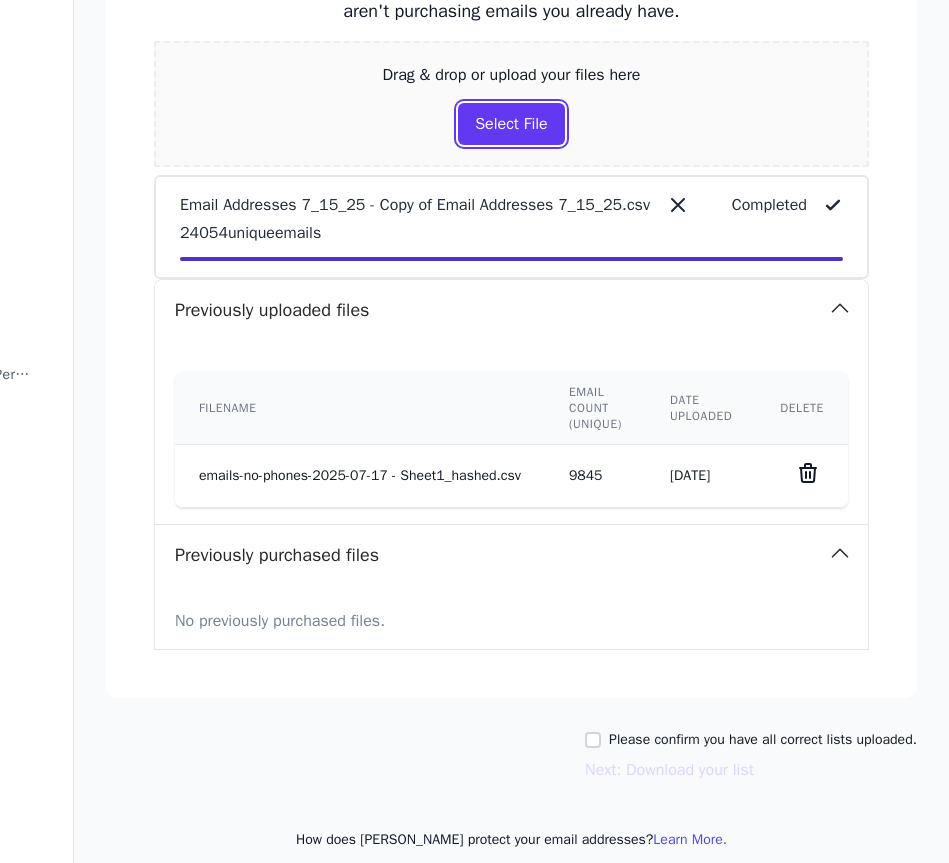scroll, scrollTop: 430, scrollLeft: 215, axis: both 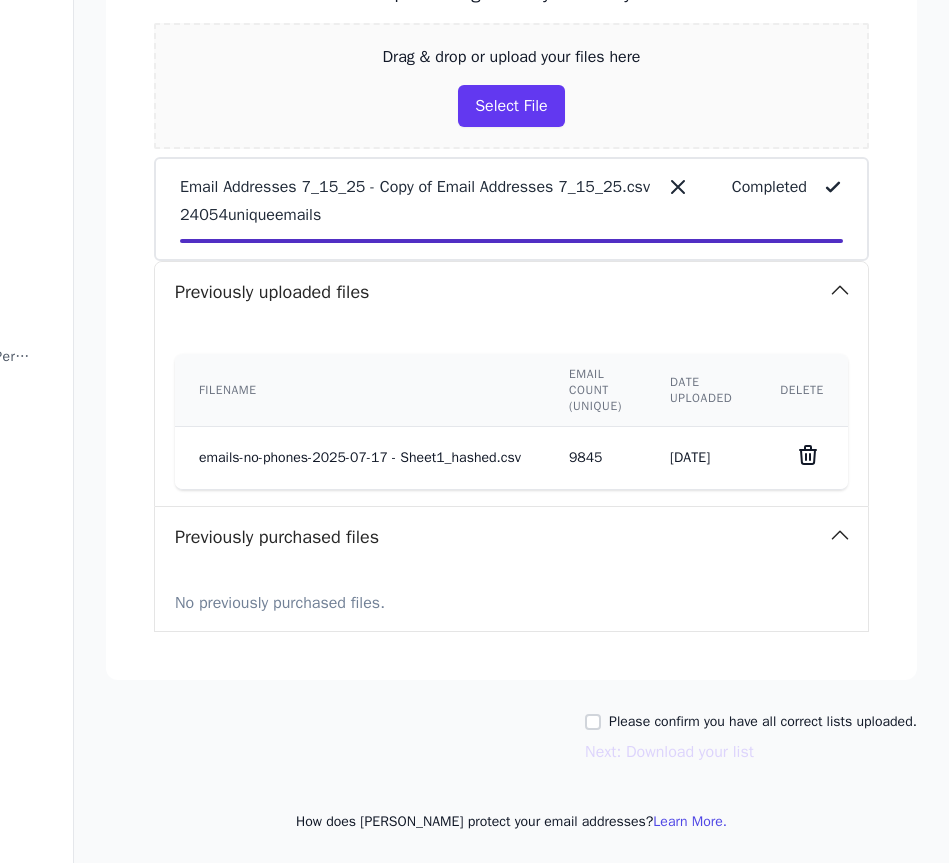click on "Please confirm you have all correct lists uploaded." at bounding box center [763, 722] 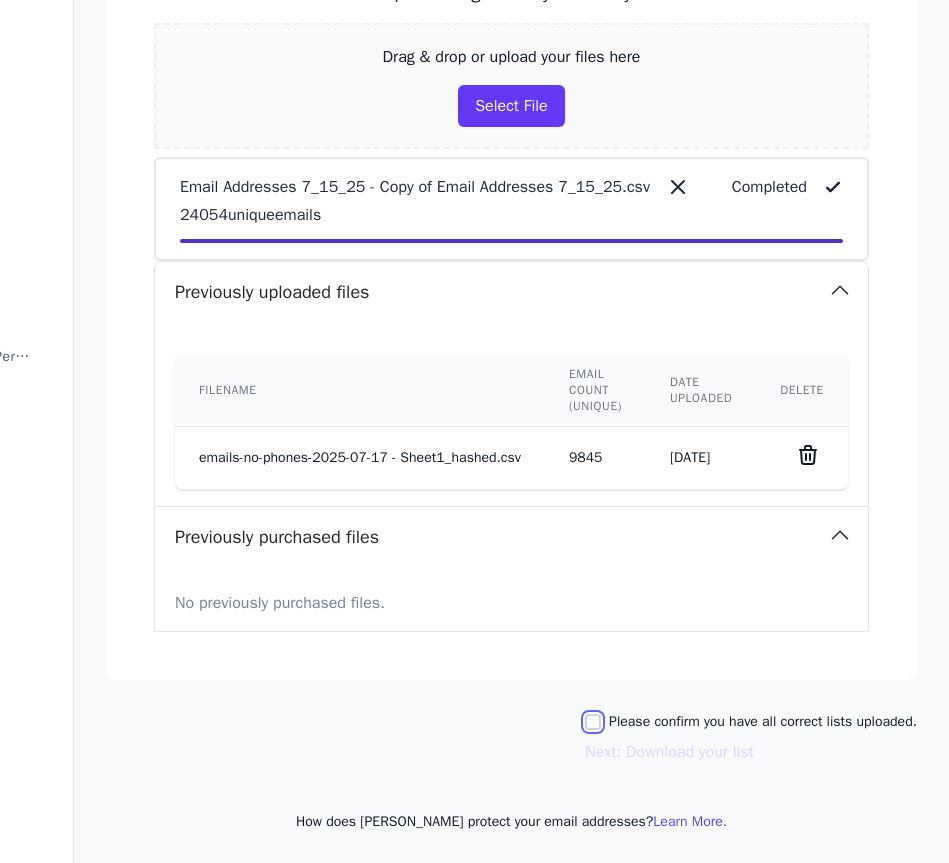 click on "Please confirm you have all correct lists uploaded." at bounding box center [593, 722] 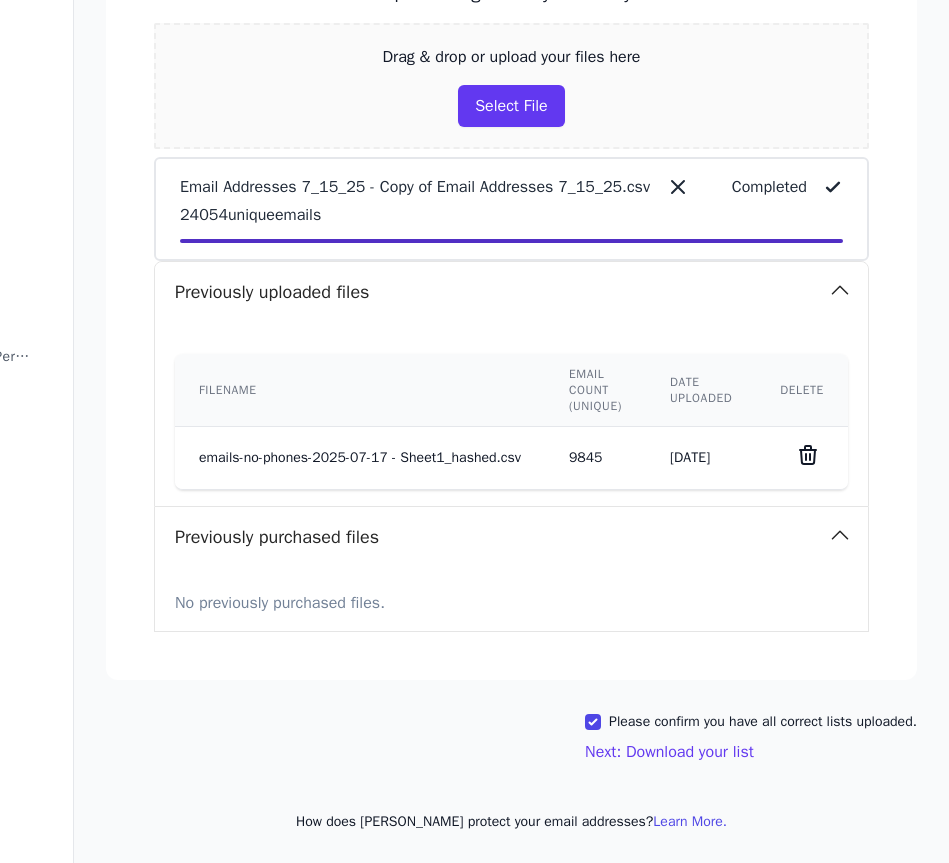 click on "Filename   Email count (unique)   Date uploaded   Delete     emails-no-phones-2025-07-17 - Sheet1_hashed.csv   9845   [DATE]" at bounding box center (511, 414) 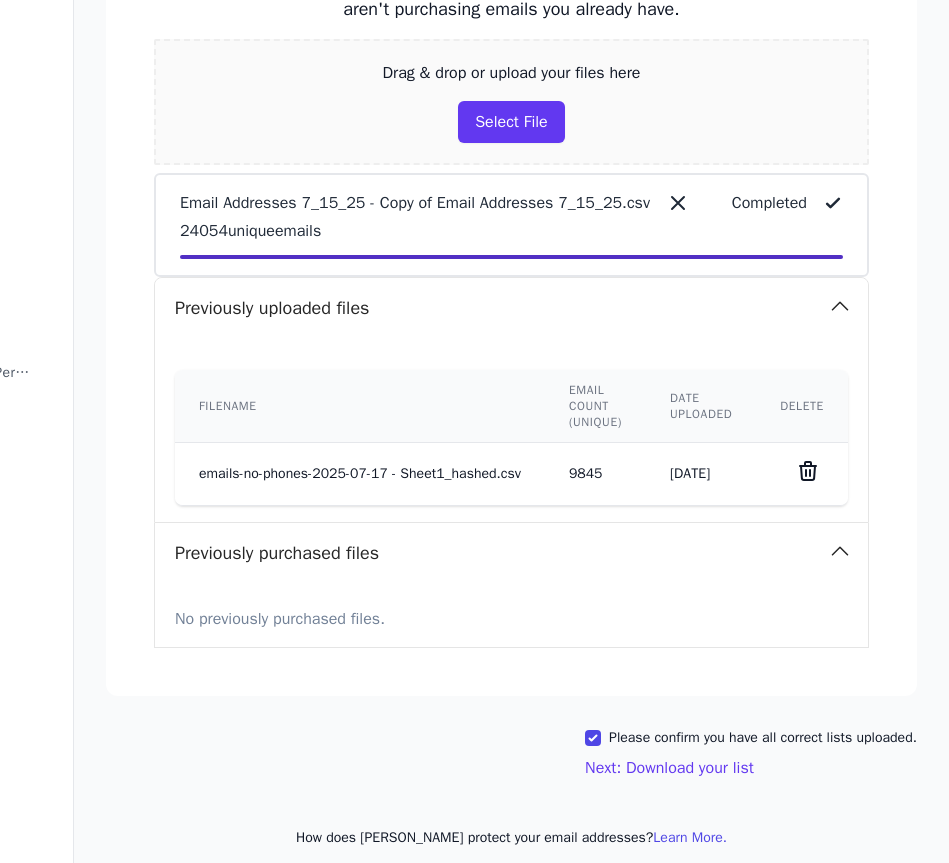 scroll, scrollTop: 430, scrollLeft: 215, axis: both 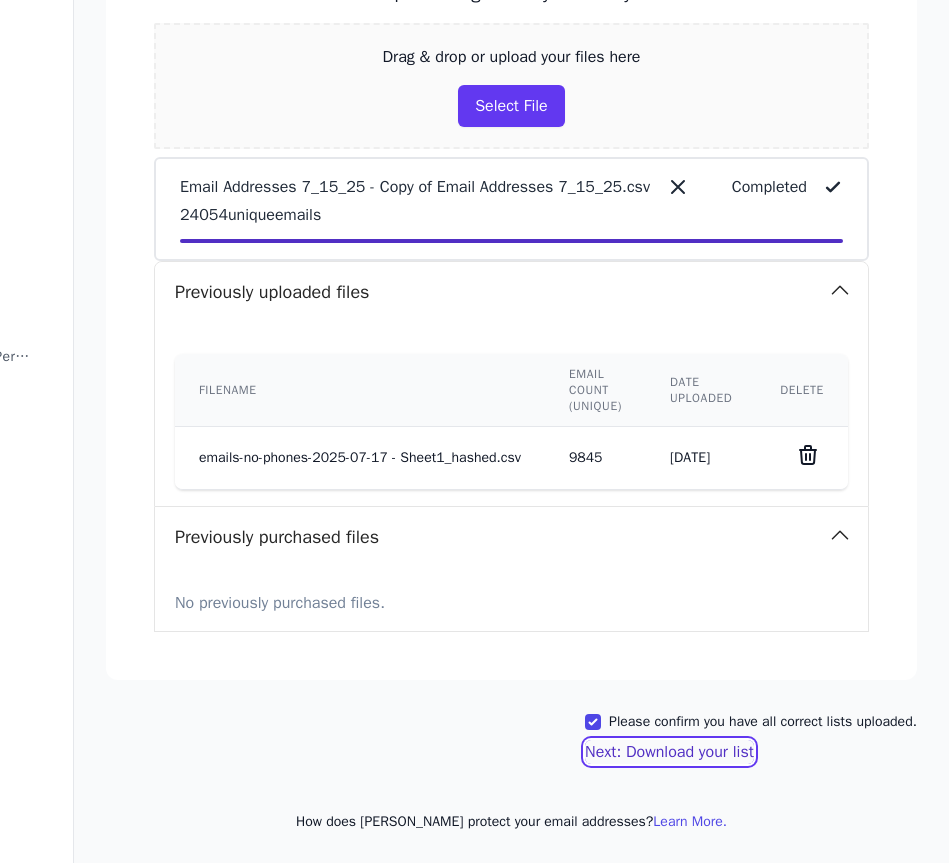 click on "Next: Download your list" at bounding box center [669, 752] 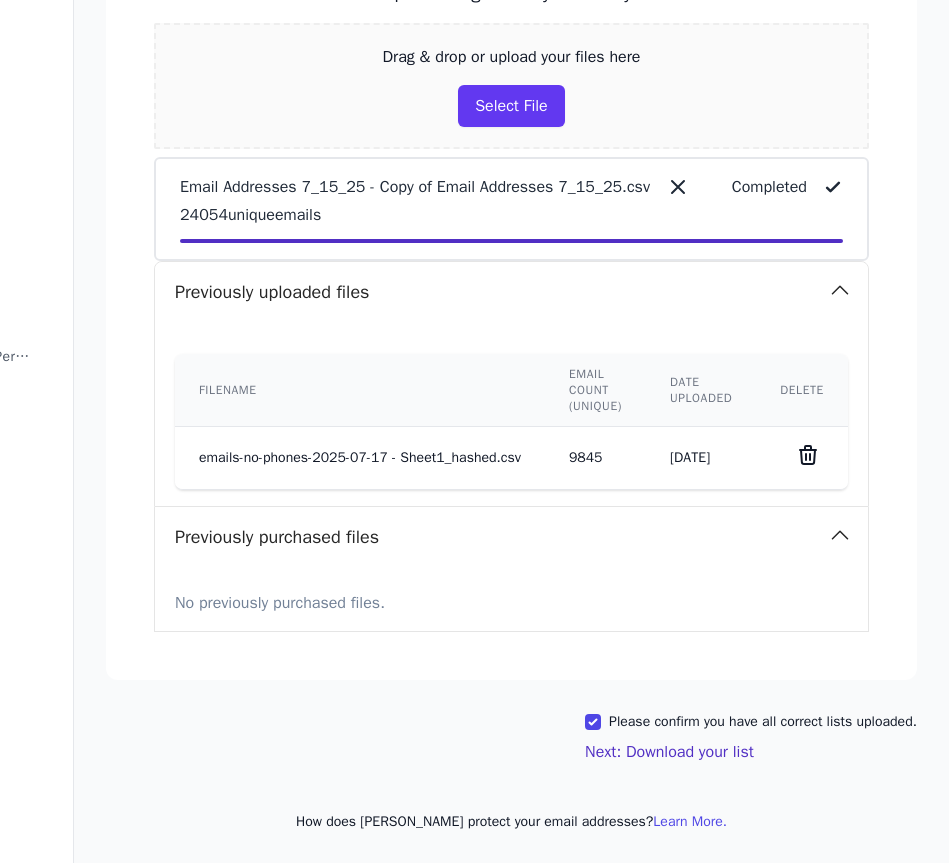 scroll, scrollTop: 426, scrollLeft: 215, axis: both 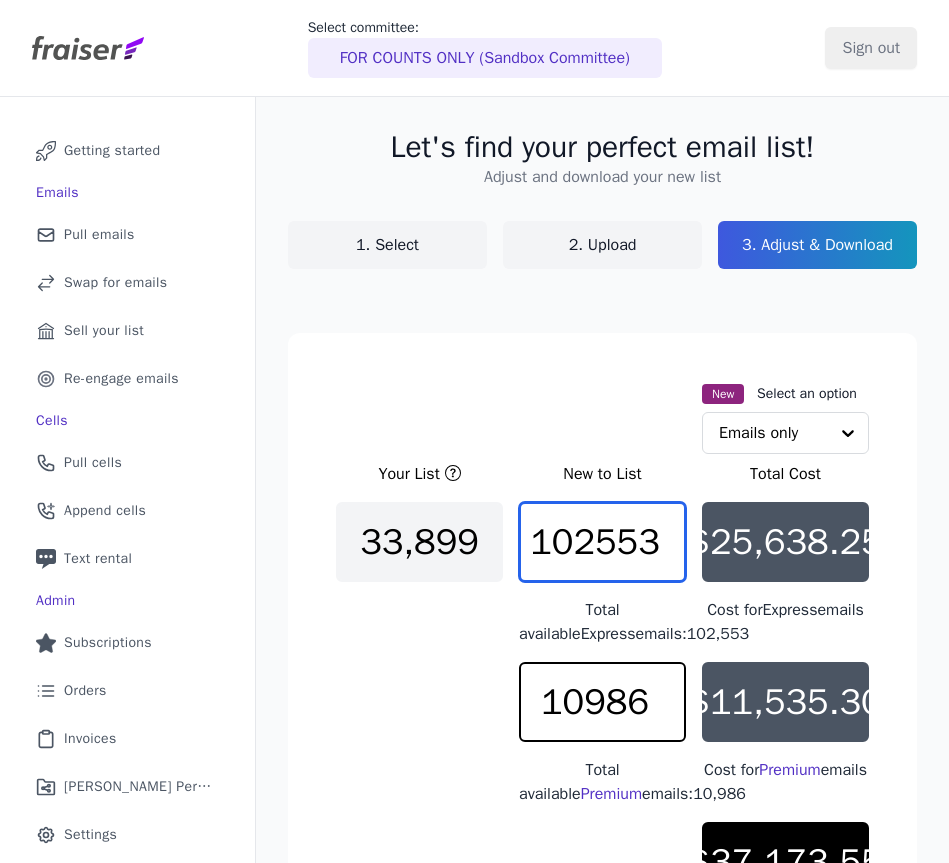 click on "102553" at bounding box center [602, 542] 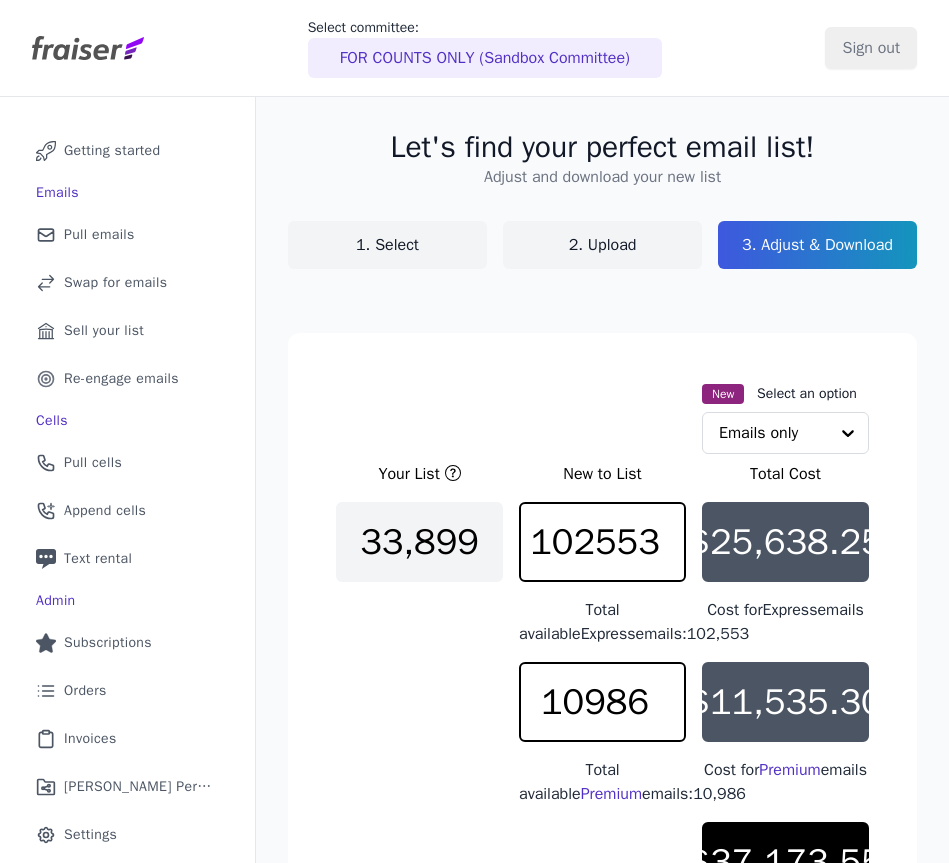 drag, startPoint x: 940, startPoint y: 354, endPoint x: 1043, endPoint y: 349, distance: 103.121284 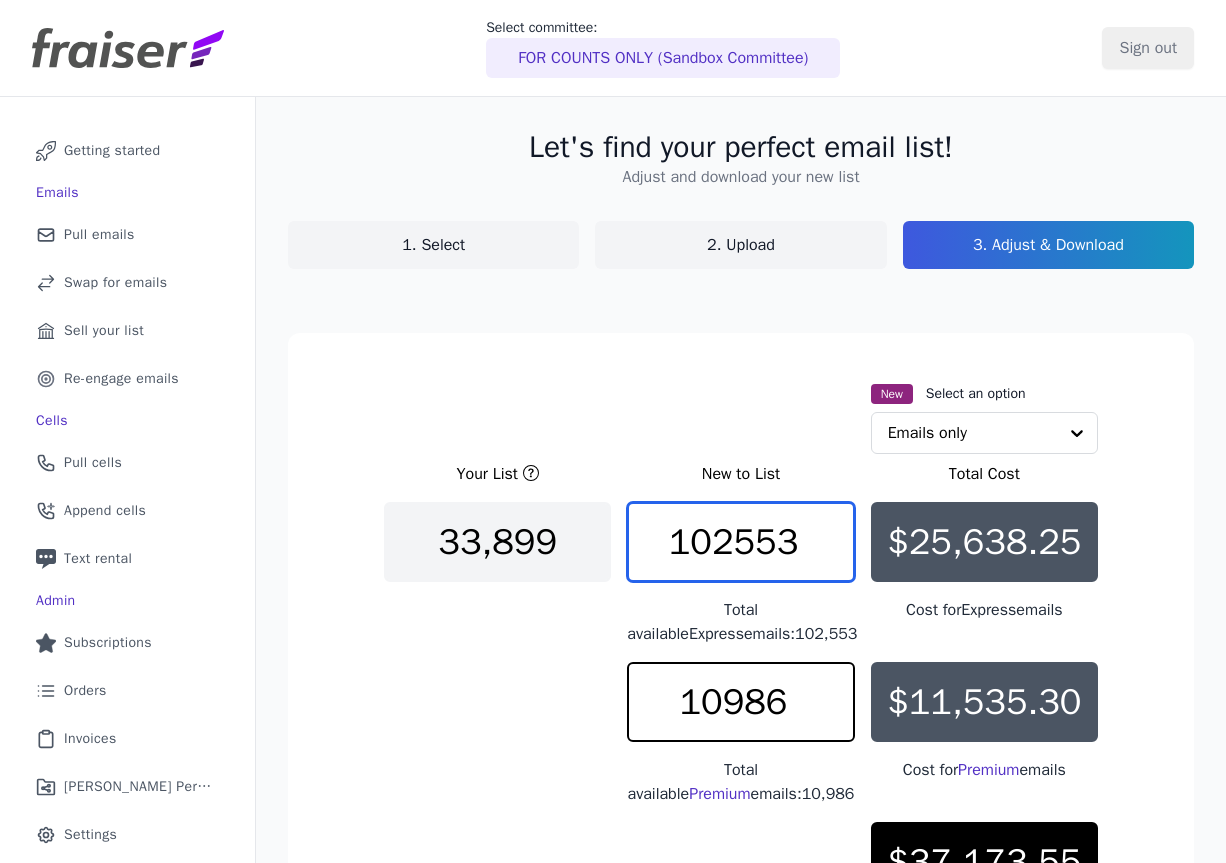 click on "102553" at bounding box center (740, 542) 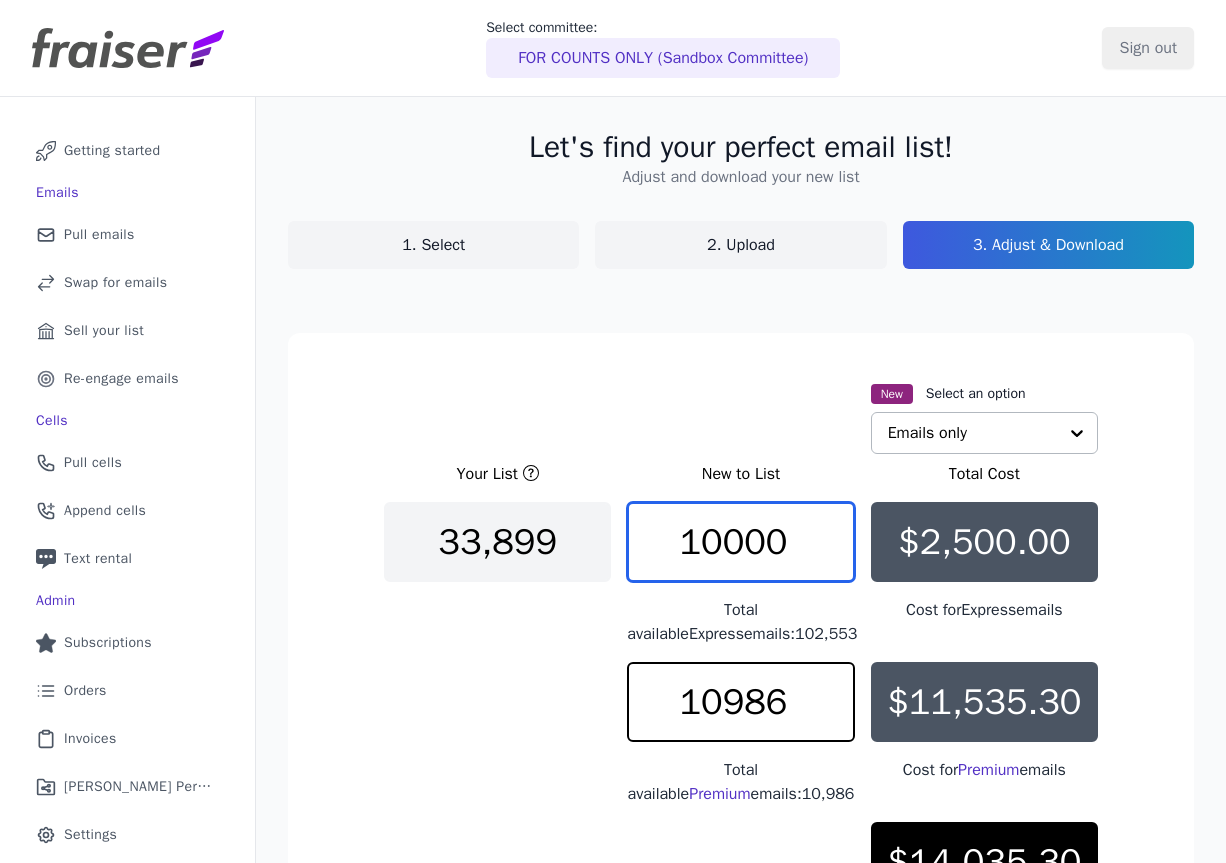 type on "10000" 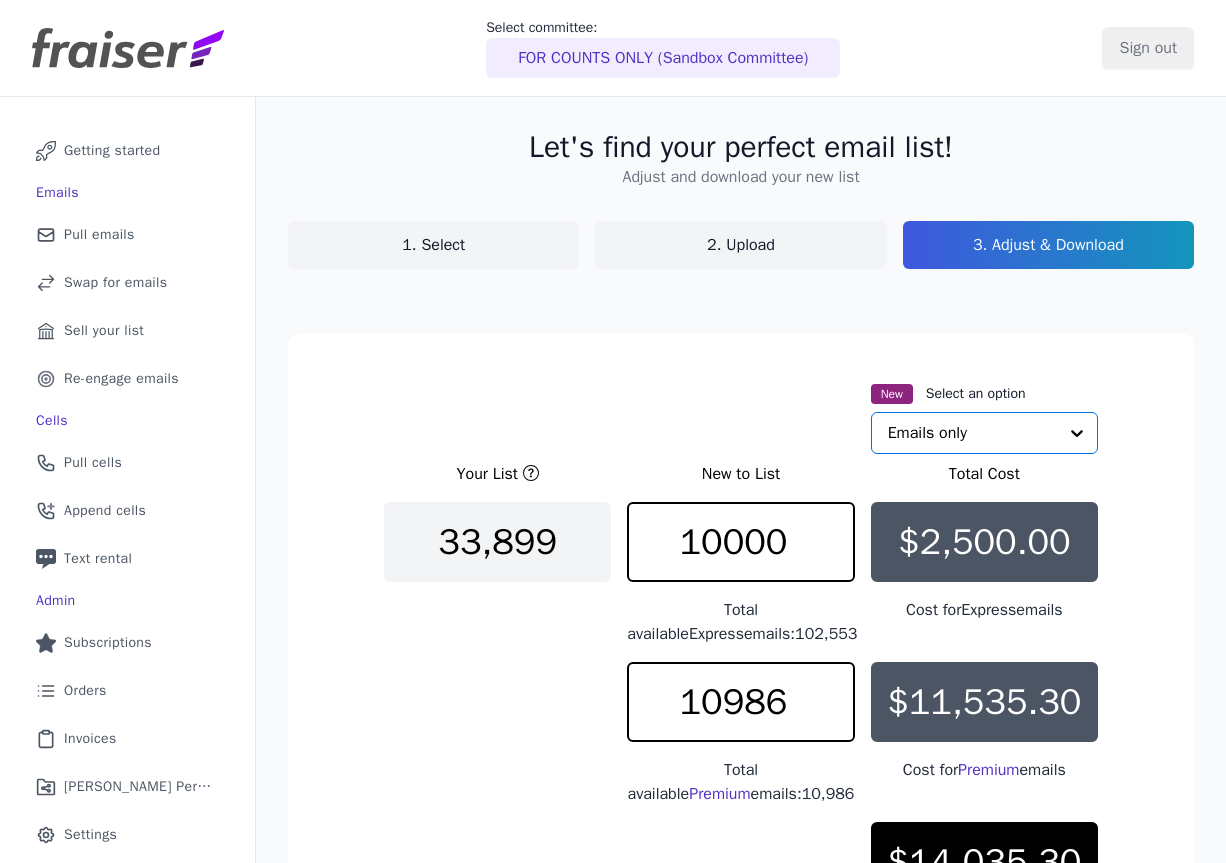 click 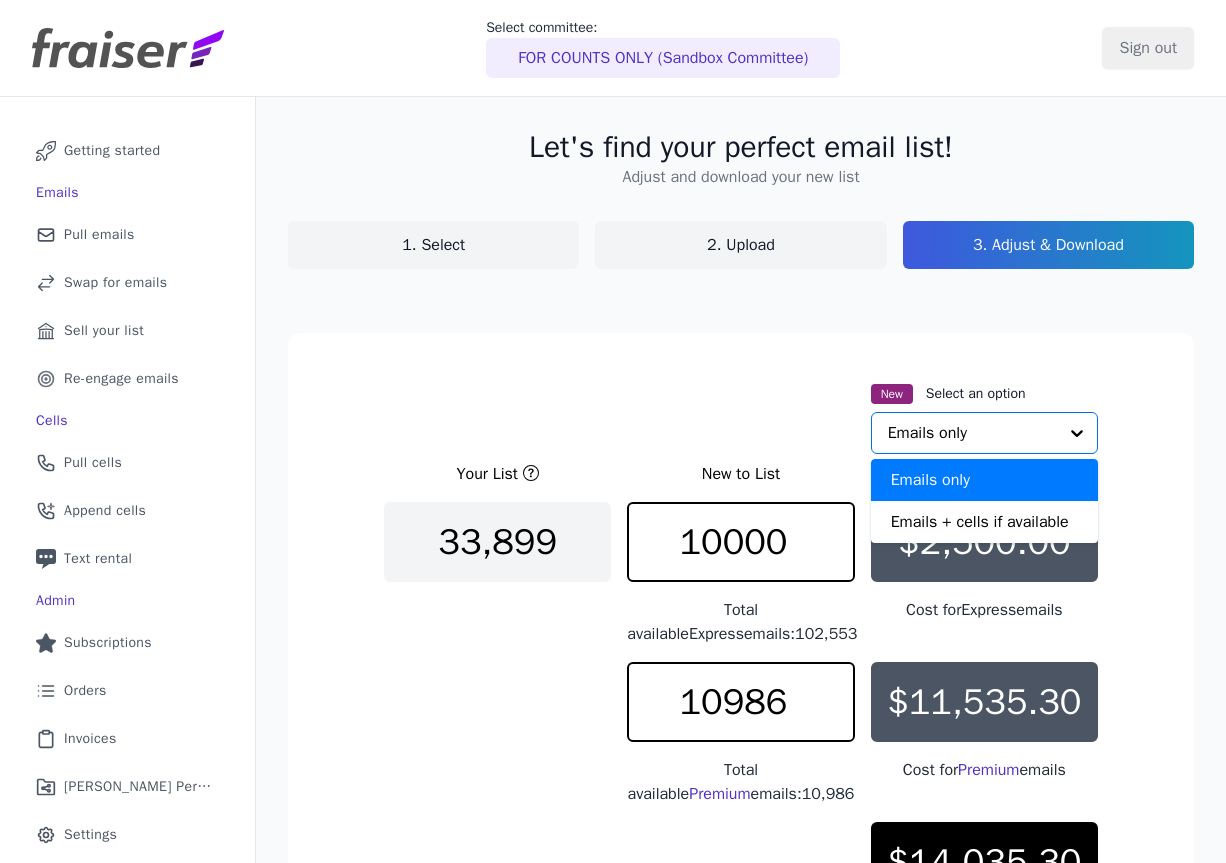 click 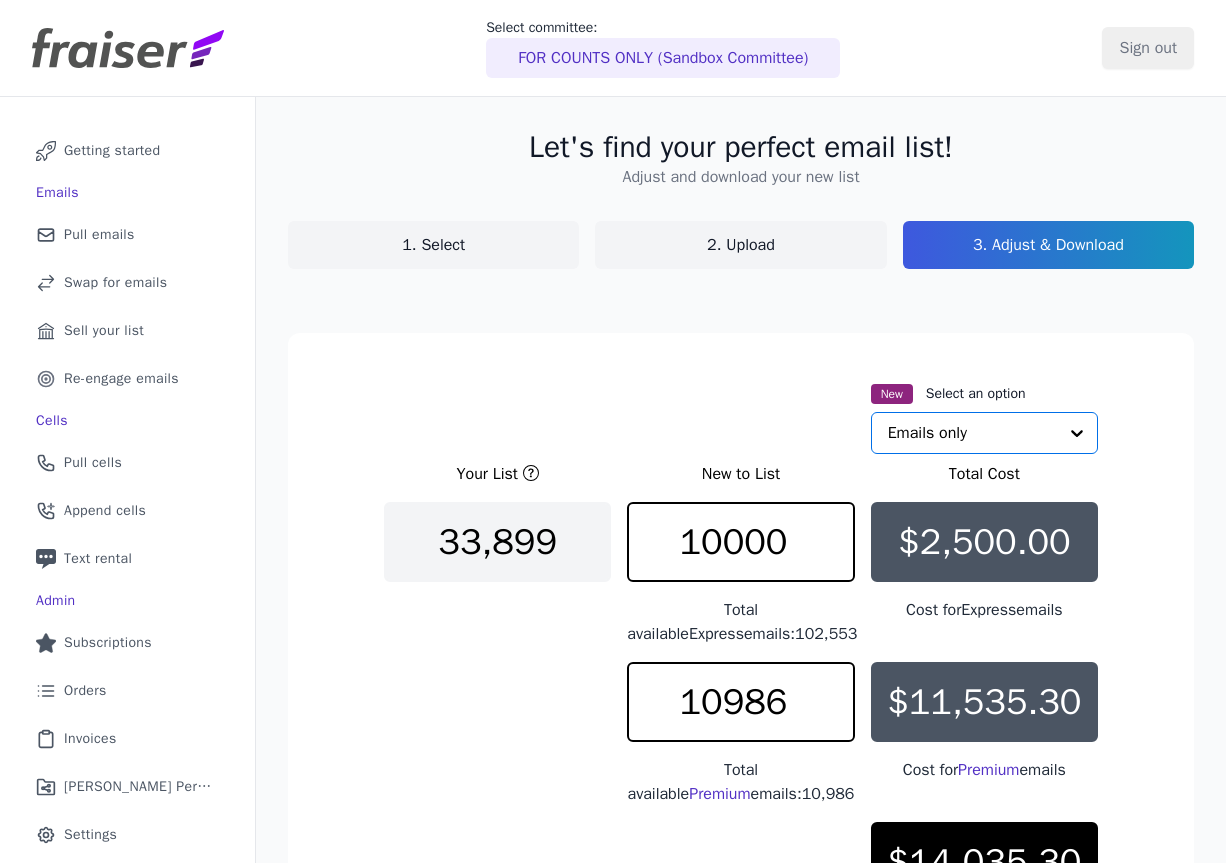 click 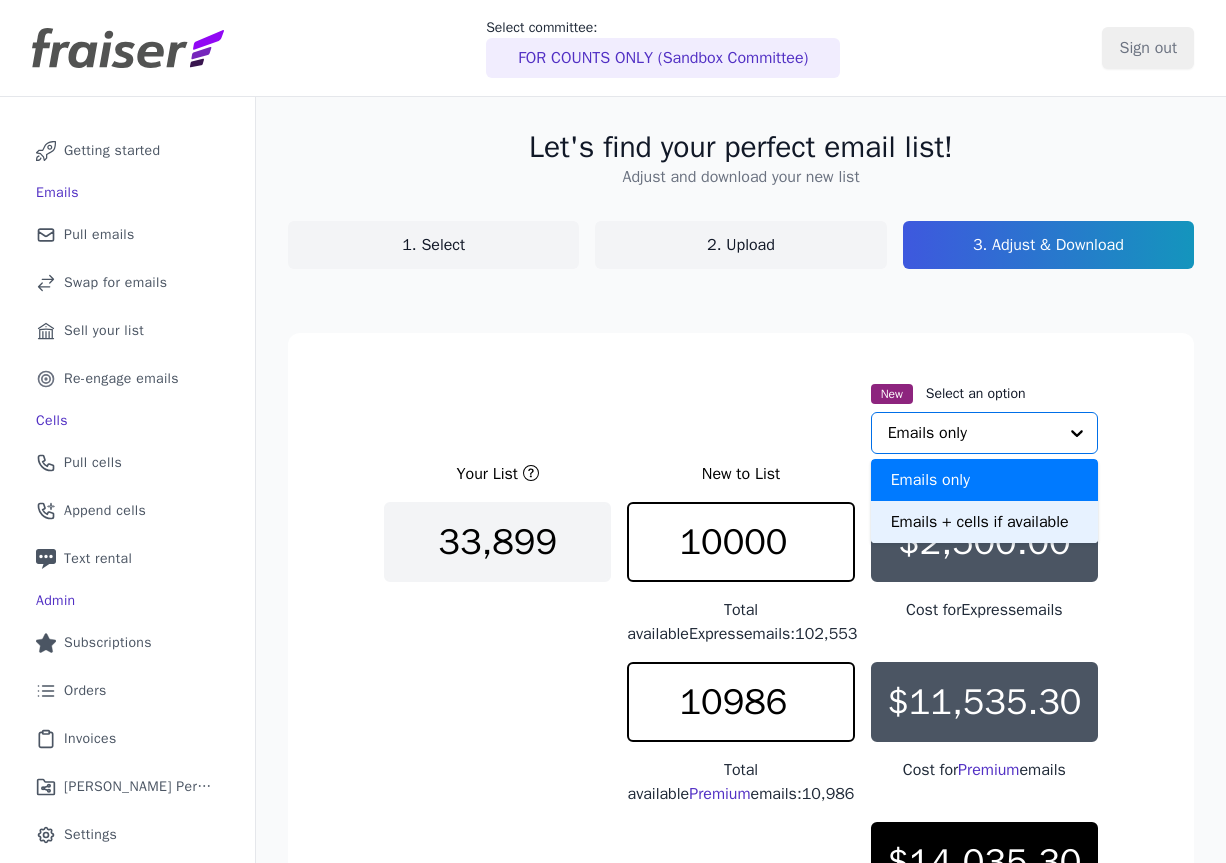 click on "Emails + cells if available" at bounding box center (984, 522) 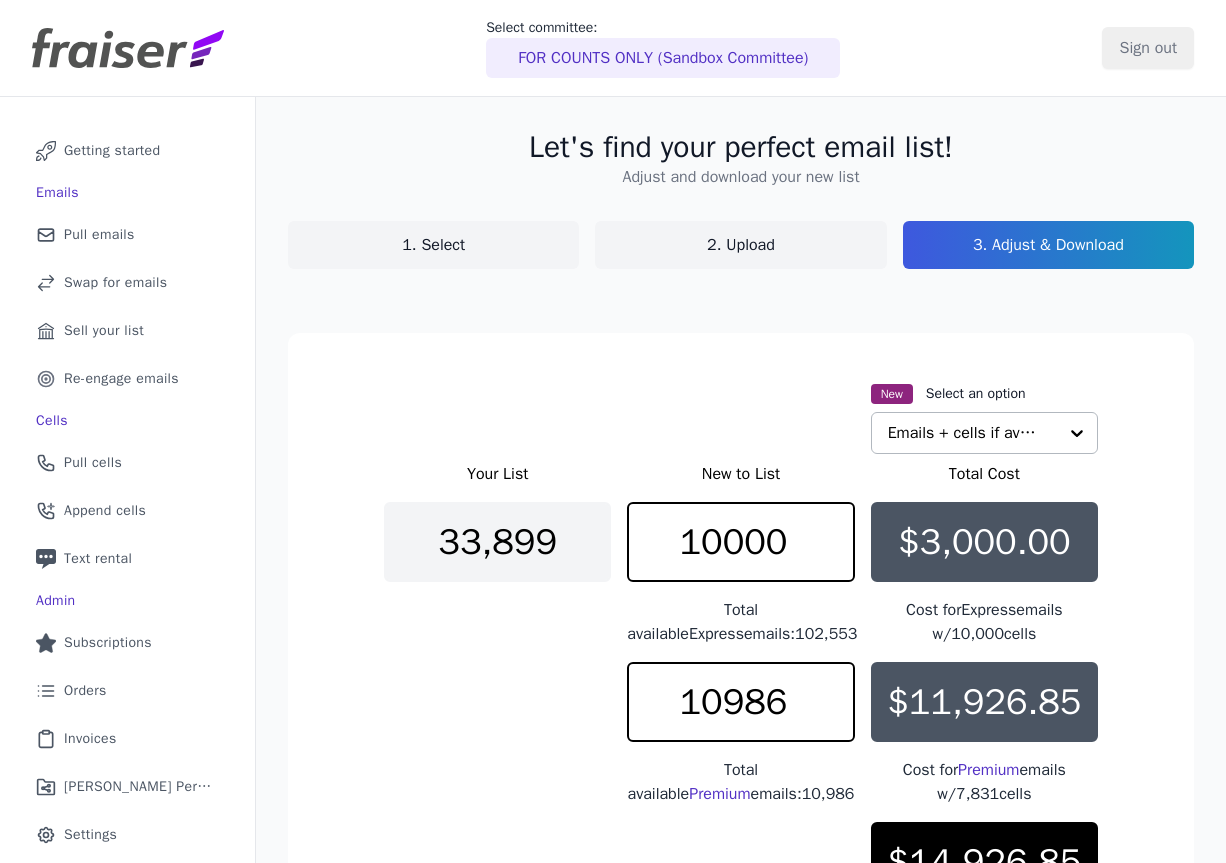 click on "New   Select an option         Emails + cells if available               Your List   New to List   Total Cost   33,899   10000   Total available  Express  emails:  102,553   $3,000.00   Cost for  Express  emails w/  10,000  cells   10986   Total available  Premium
emails:  10,986   $11,926.85   Cost for  Premium  emails w/  7,831
cells     $14,926.85   This is your  total cost  for  20,986
emails w/  17,831  cells.         Buying  10,000   Express  w/  10,000  cells and
10,986   Premium  emails w/  7,831
cells
Charging to  FOR COUNTS ONLY (Sandbox Committee)   Buy your new list" at bounding box center (741, 762) 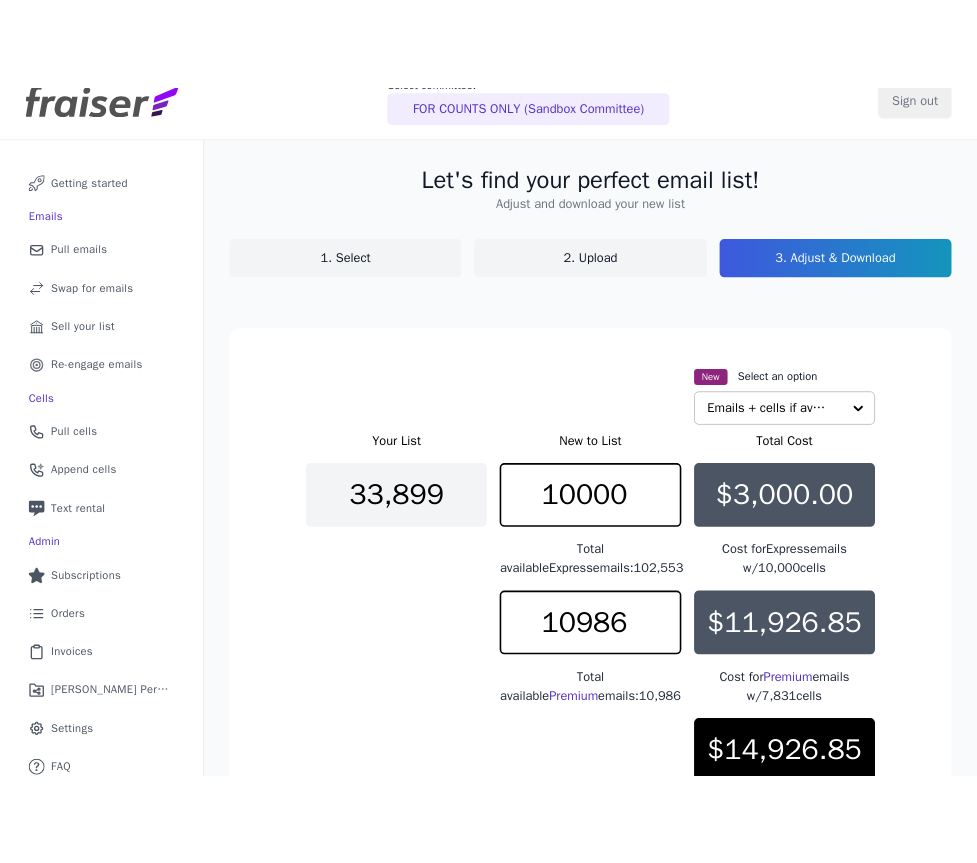 scroll, scrollTop: 32, scrollLeft: 0, axis: vertical 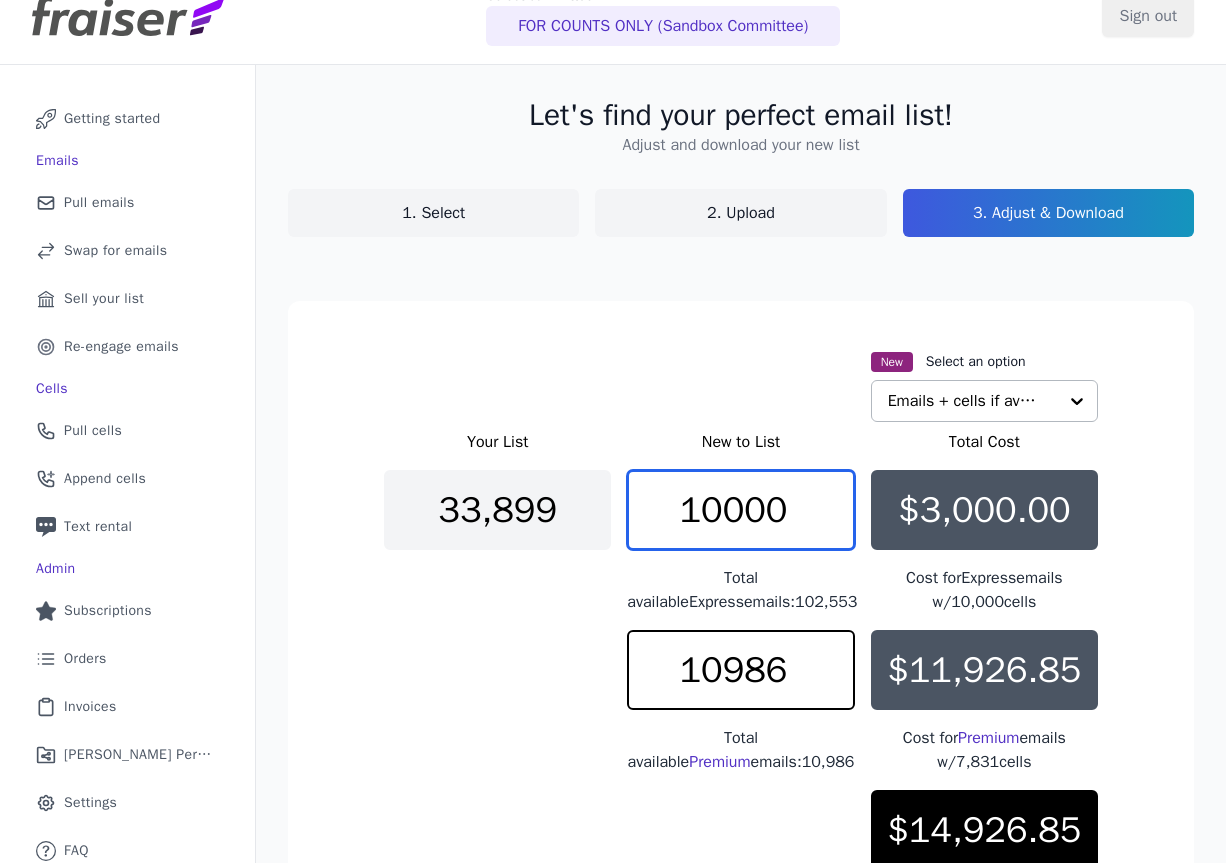 click on "10000" at bounding box center [740, 510] 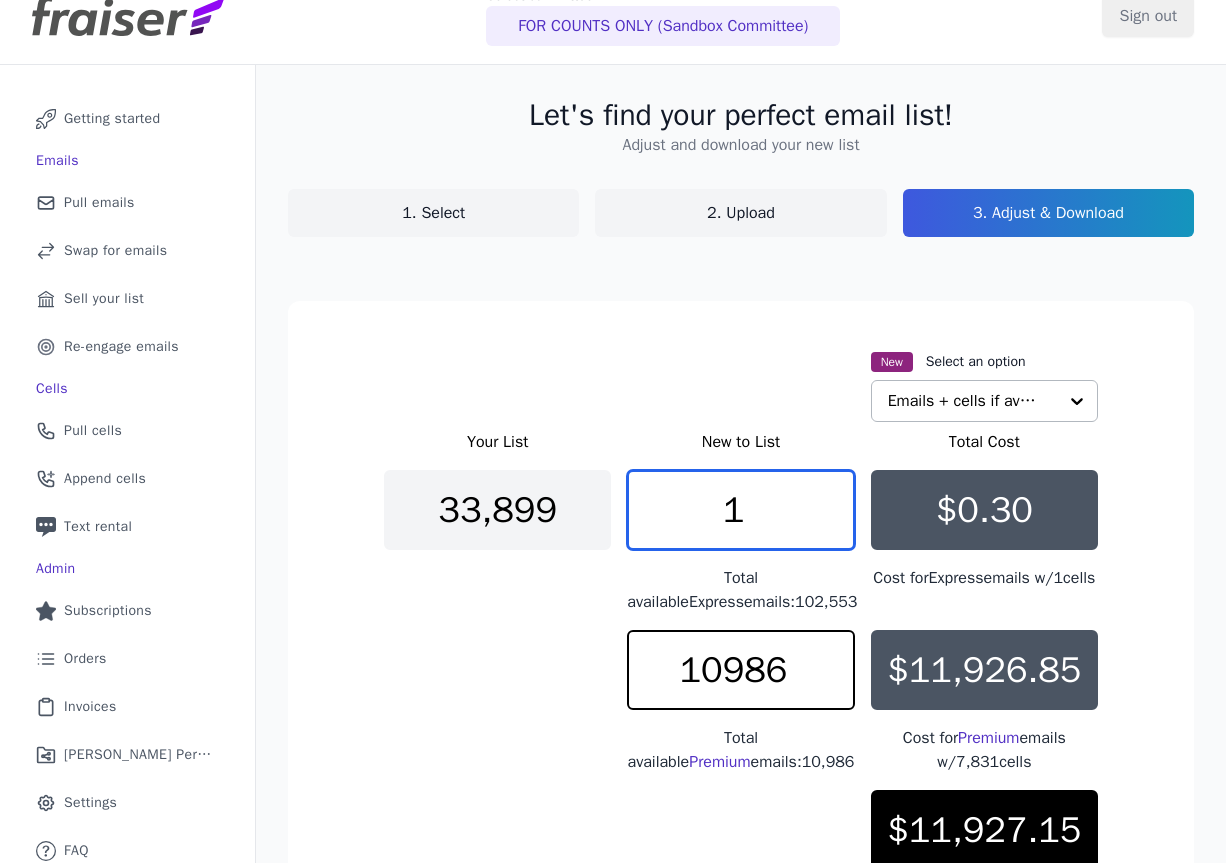type on "1" 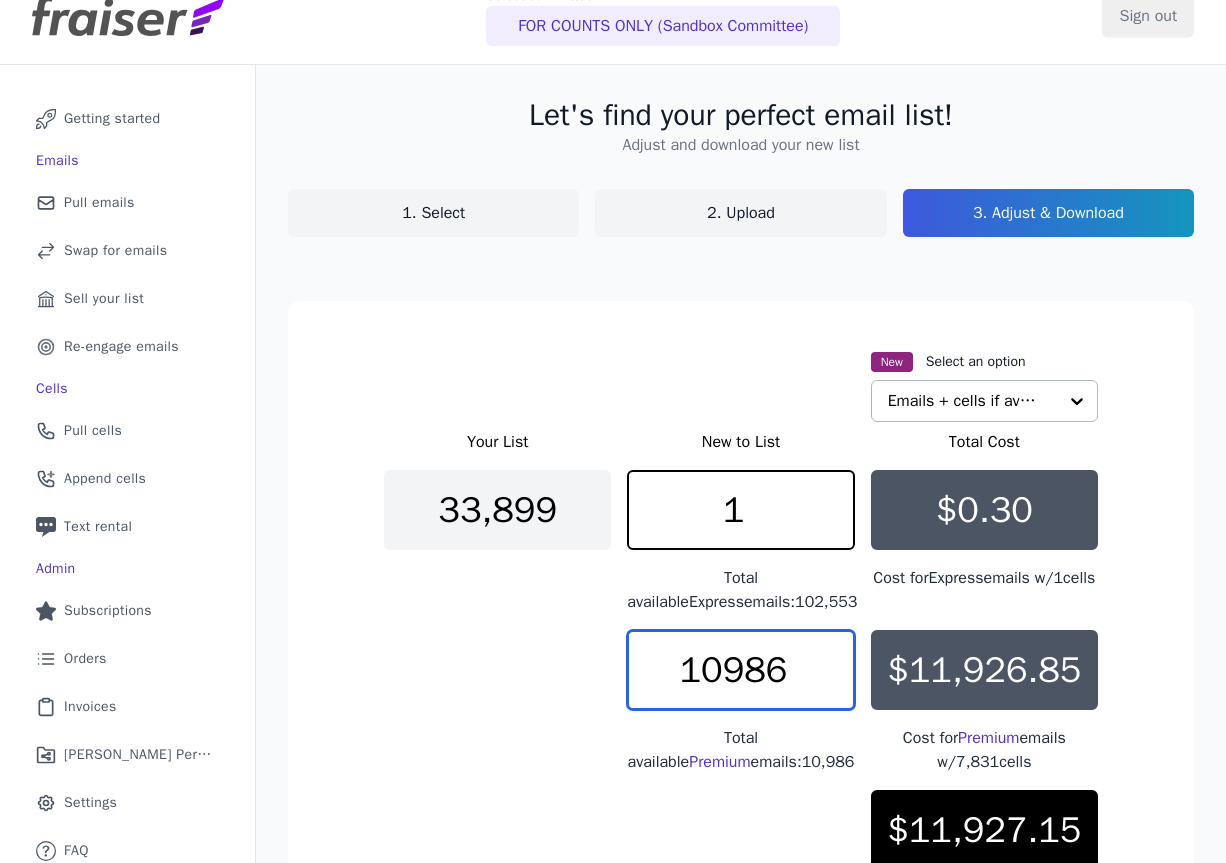 click on "10986" at bounding box center (740, 670) 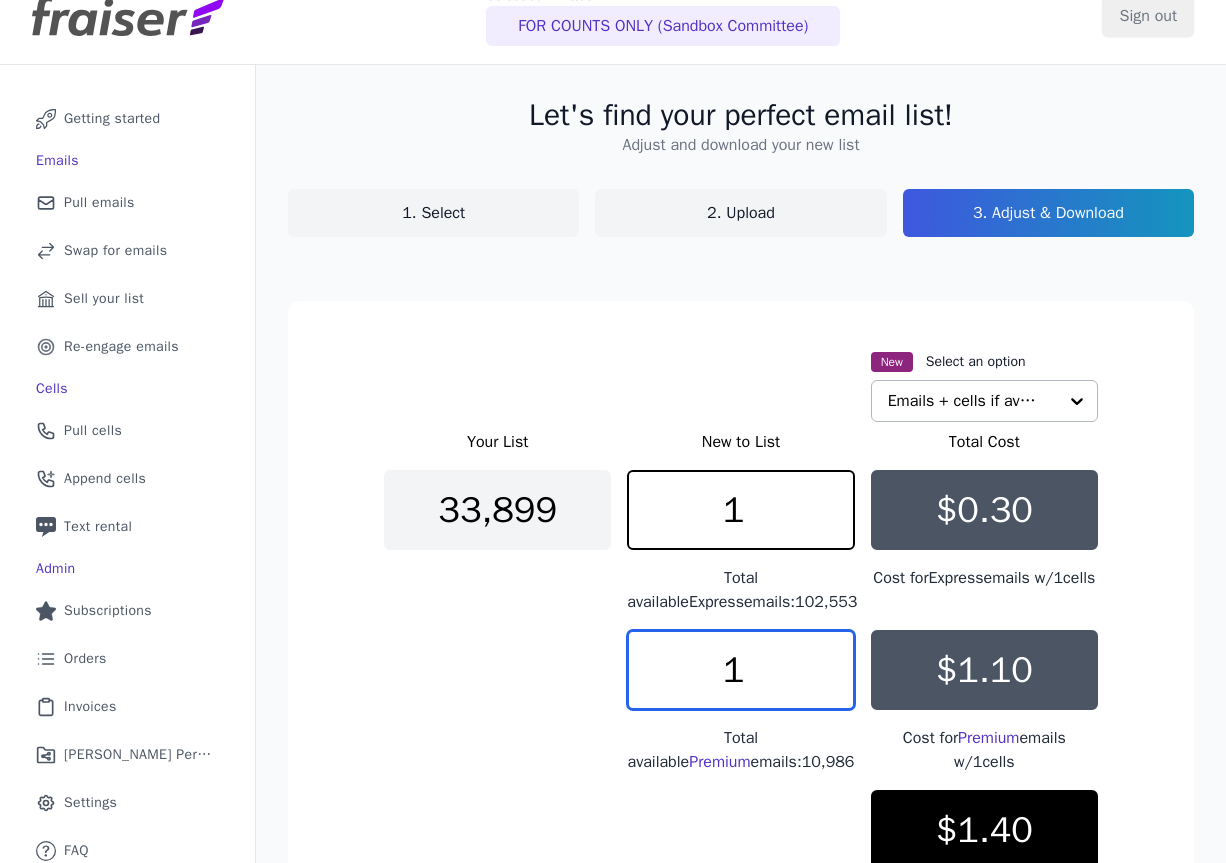 type on "1" 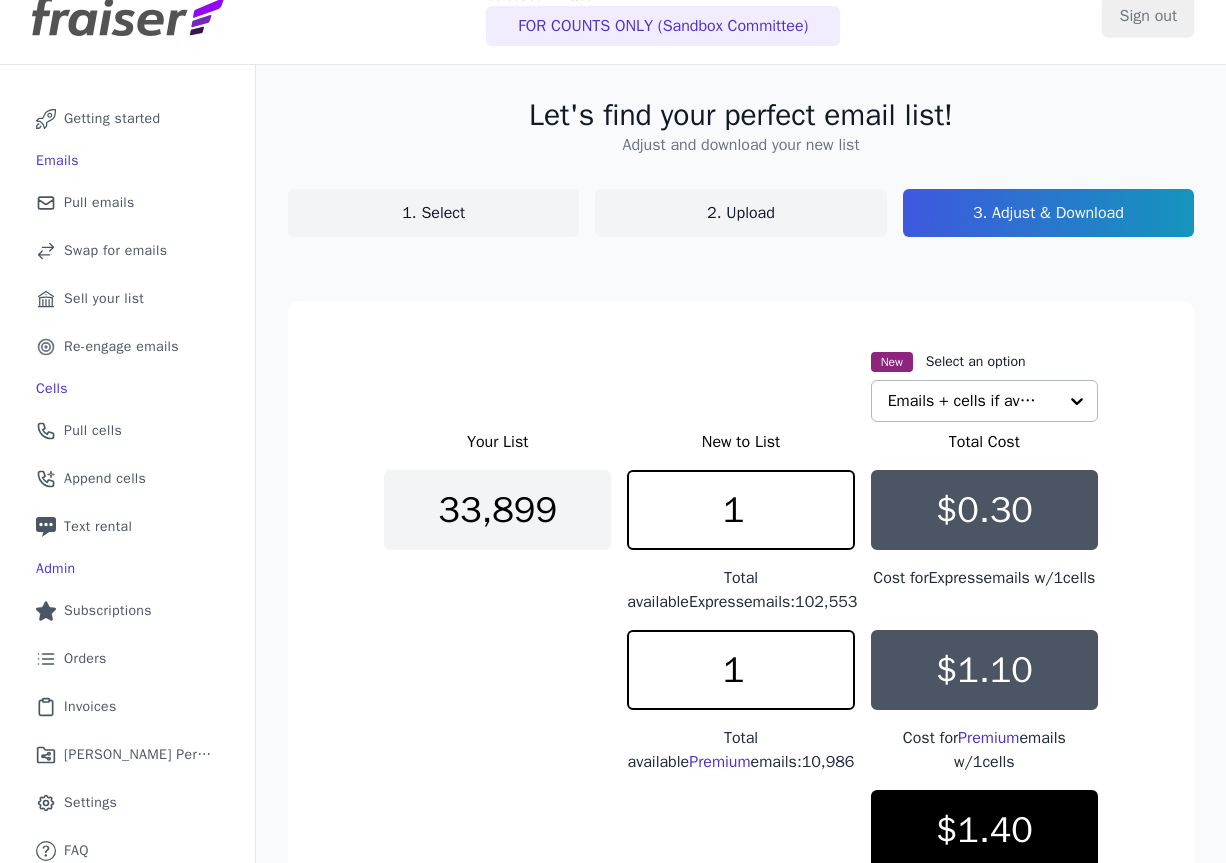 click on "Your List   New to List   Total Cost   33,899   1   Total available  Express  emails:  102,553   $0.30   Cost for  Express  emails w/  1  cells   1   Total available  Premium
emails:  10,986   $1.10   Cost for  Premium  emails w/  1
cells     $1.40   This is your  total cost  for  2
emails w/  2  cells." at bounding box center [741, 682] 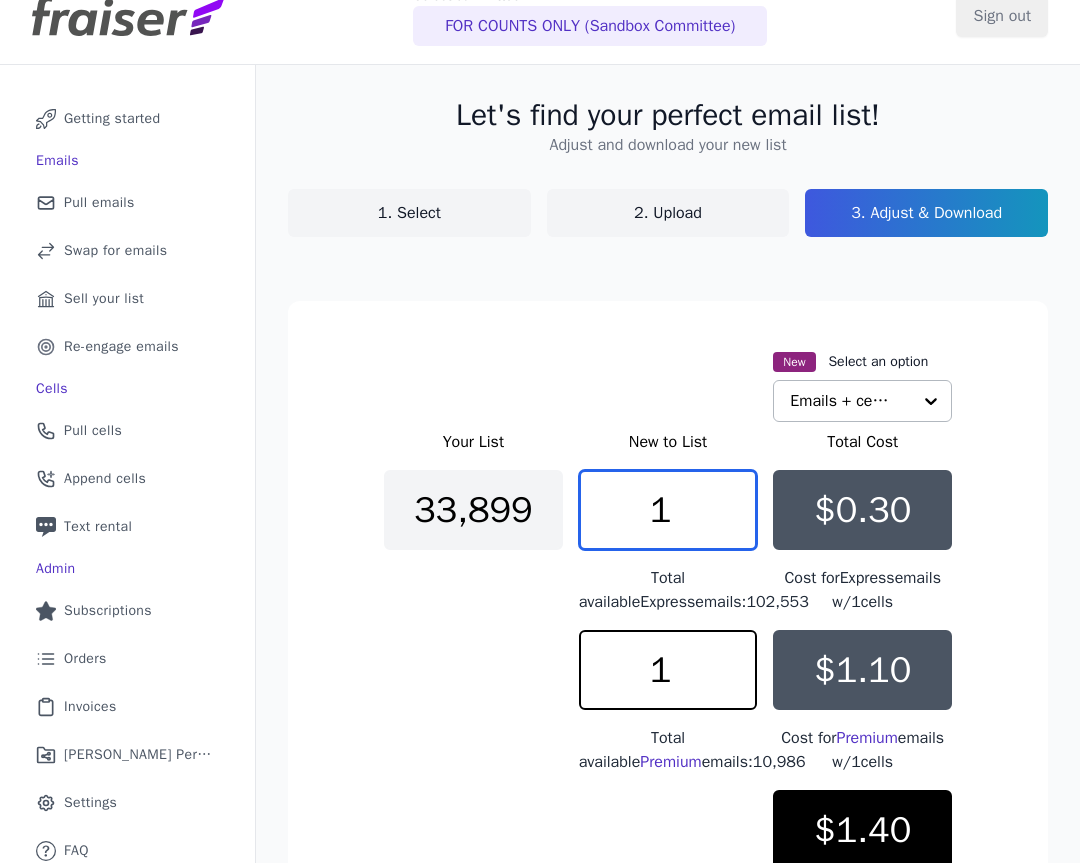 click on "1" at bounding box center (668, 510) 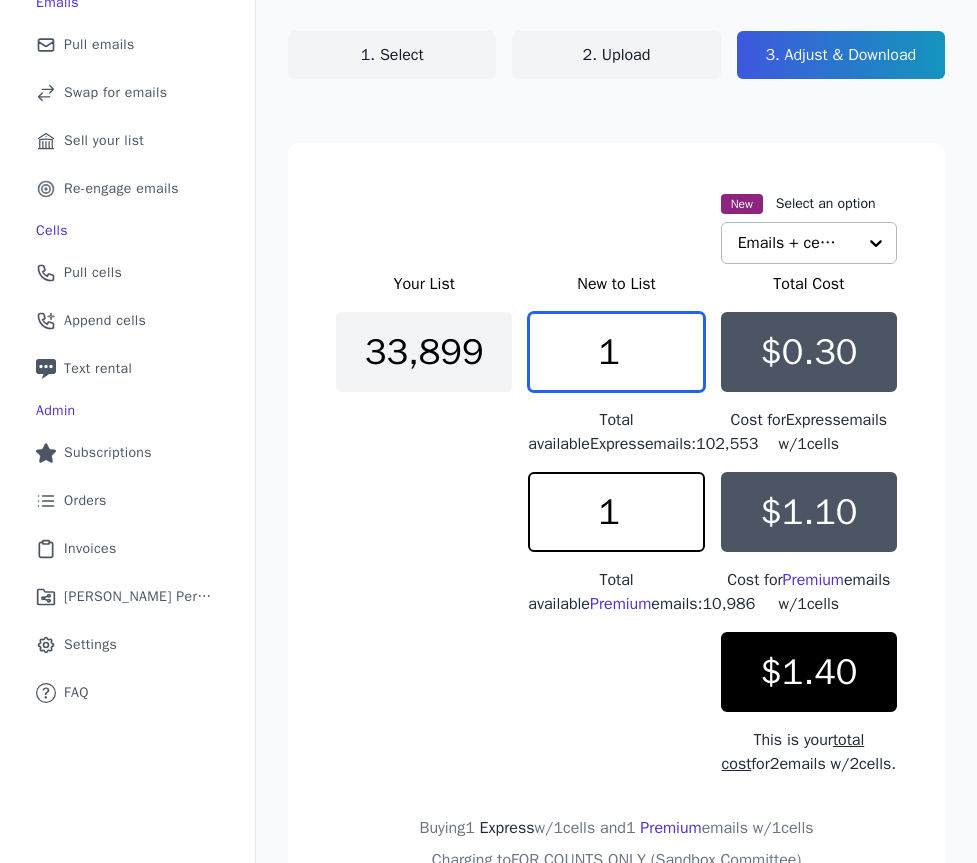 scroll, scrollTop: 194, scrollLeft: 0, axis: vertical 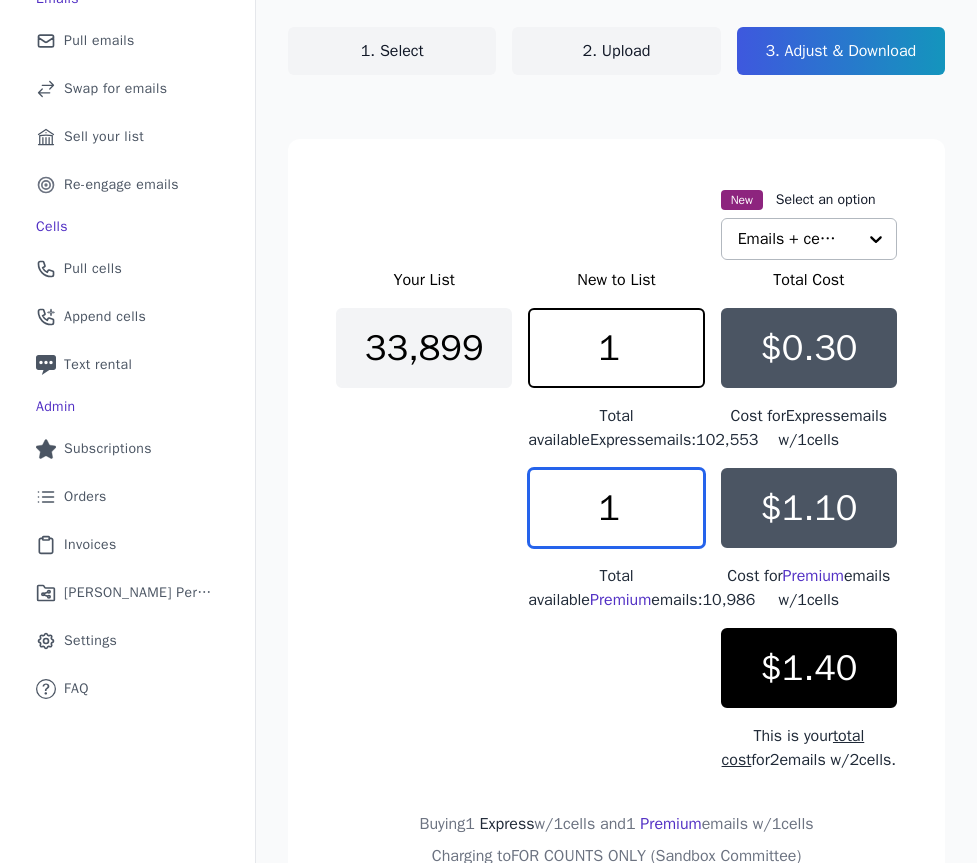 click on "1" at bounding box center (616, 508) 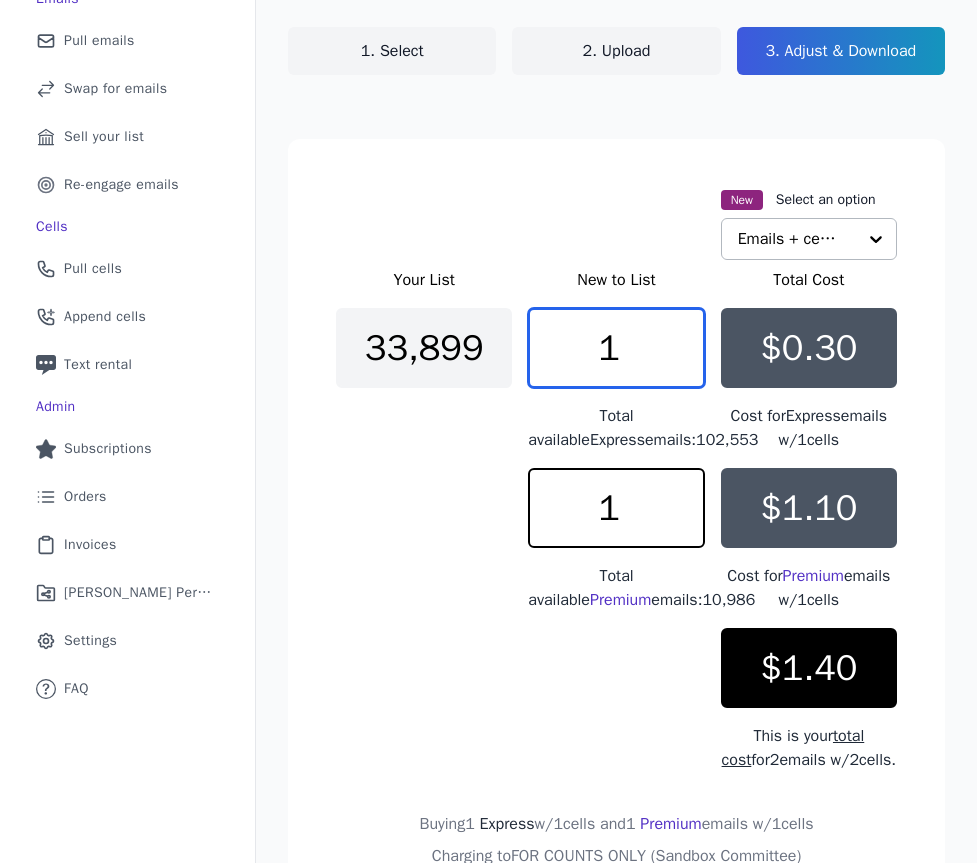 click on "1" at bounding box center (616, 348) 